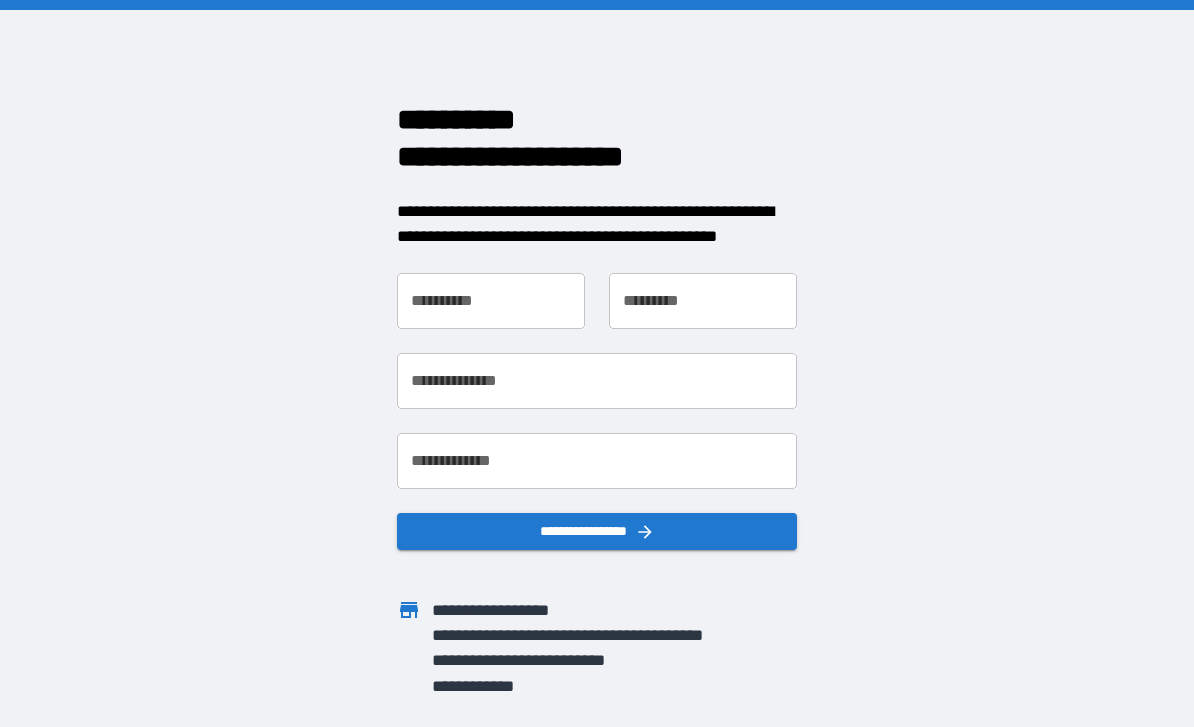 scroll, scrollTop: 0, scrollLeft: 0, axis: both 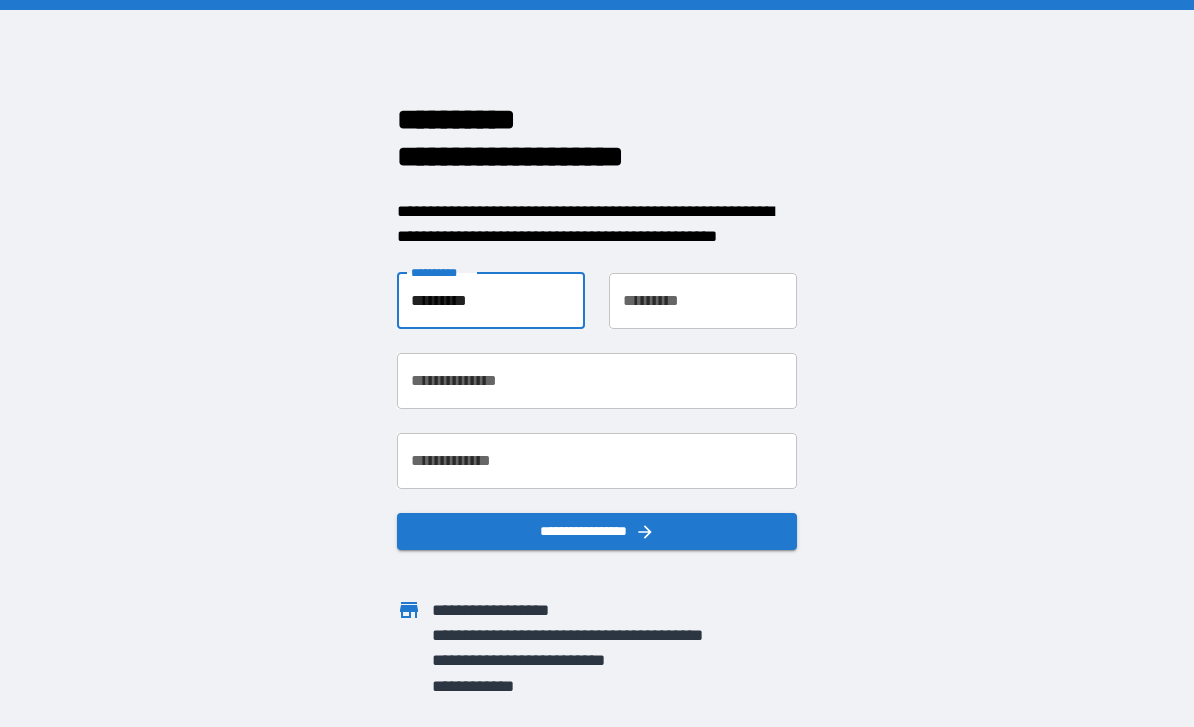 type on "*********" 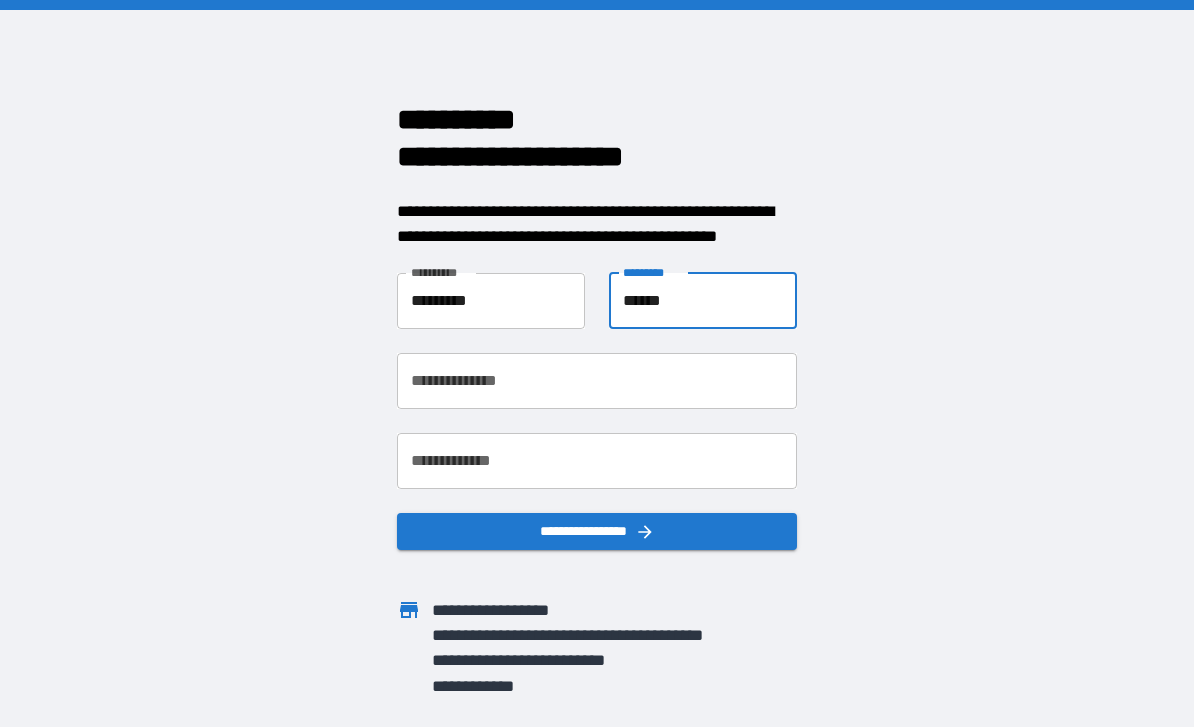 type on "******" 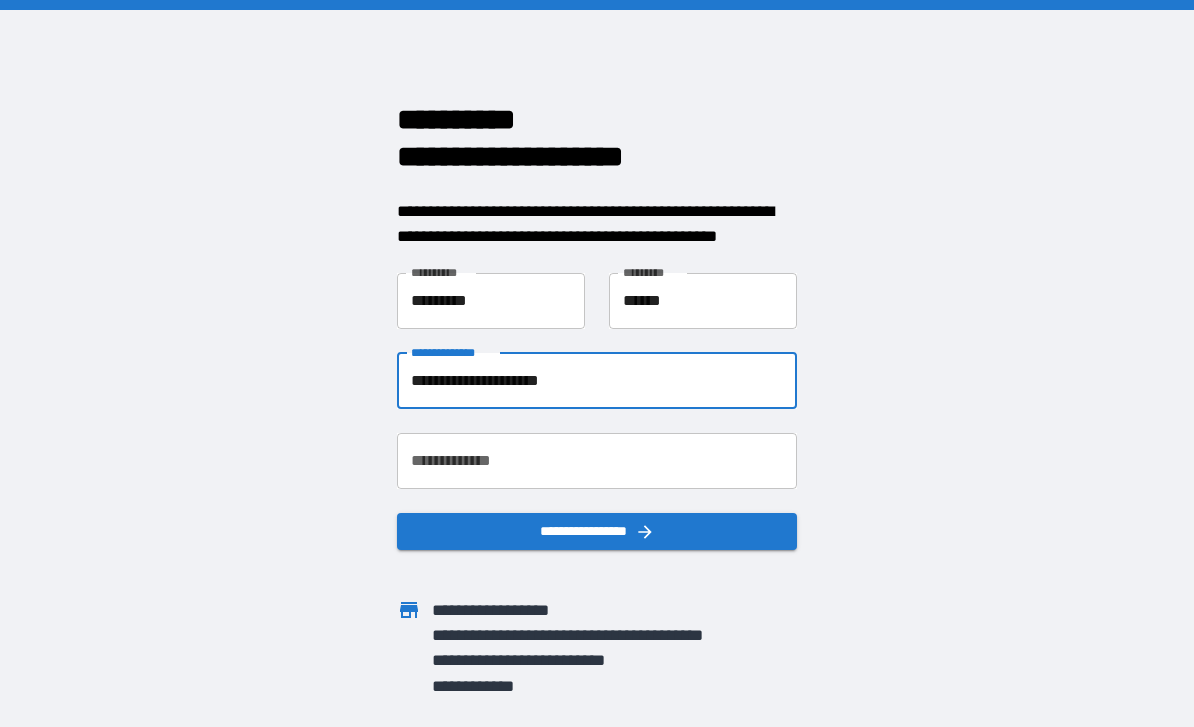type on "**********" 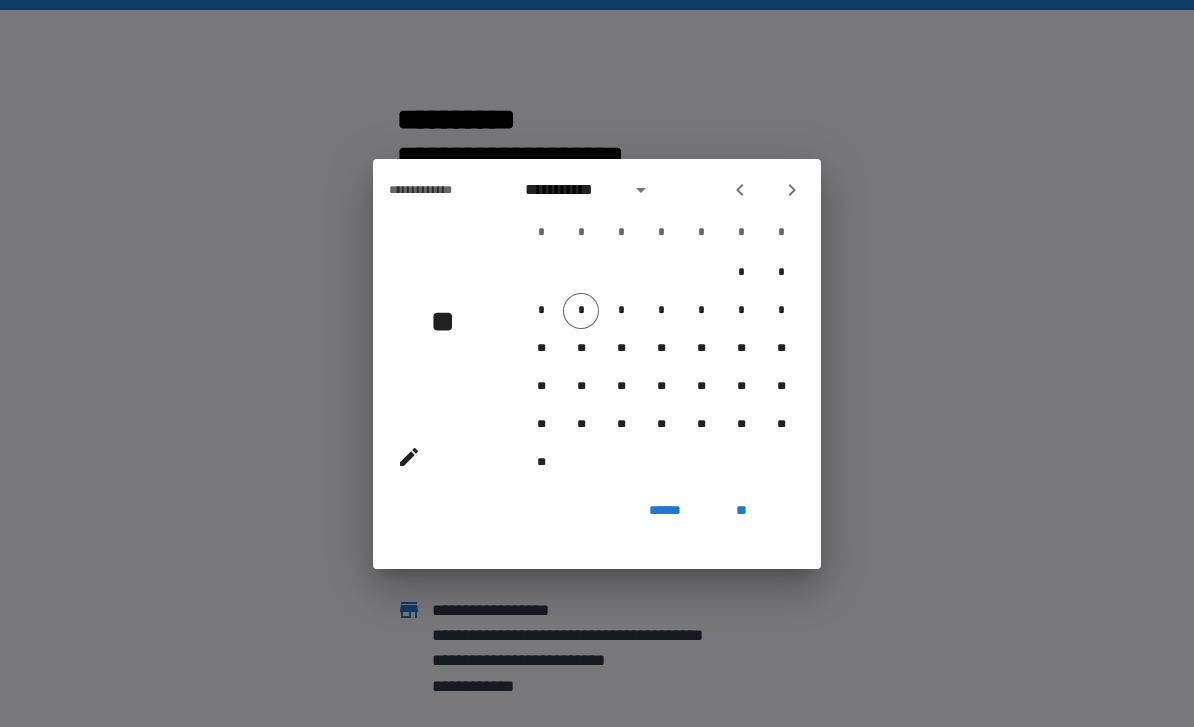 click 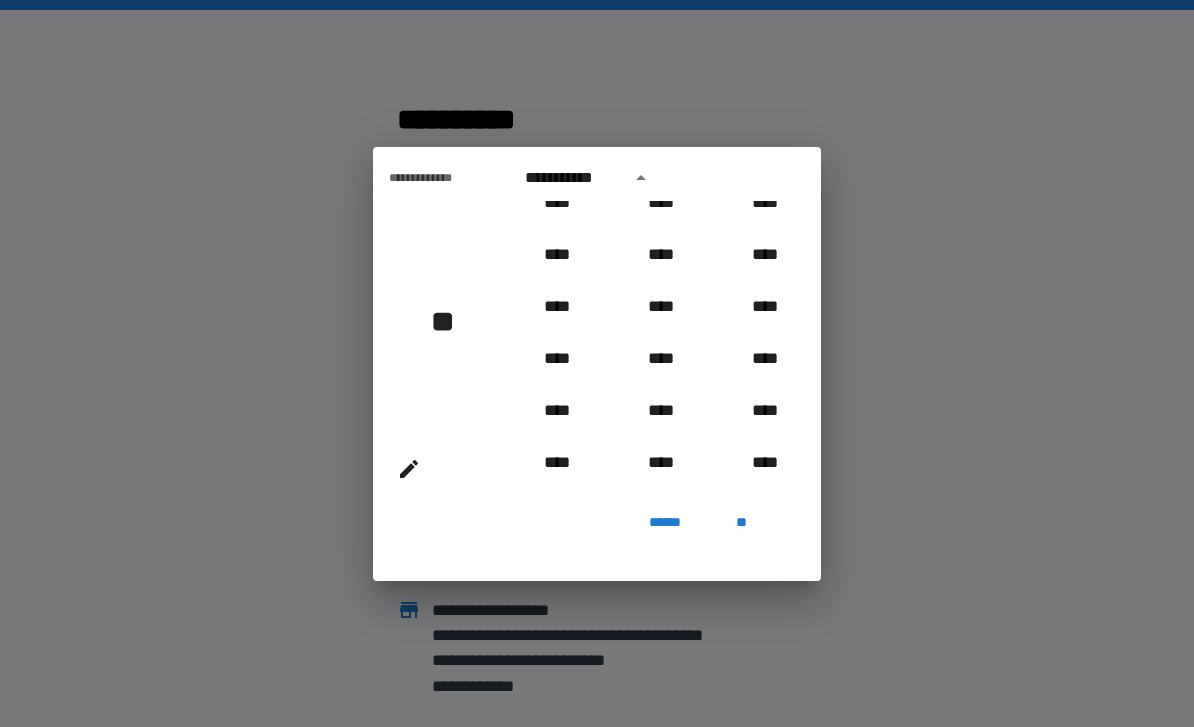 scroll, scrollTop: 873, scrollLeft: 0, axis: vertical 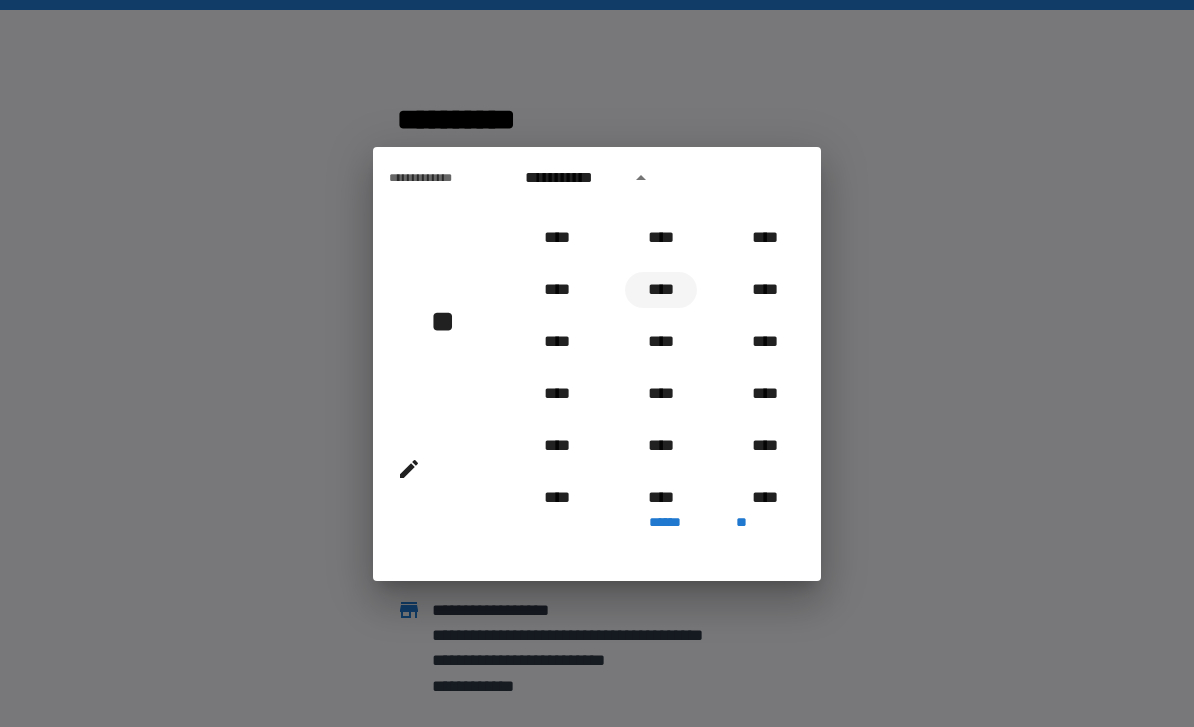 click on "****" at bounding box center [661, 290] 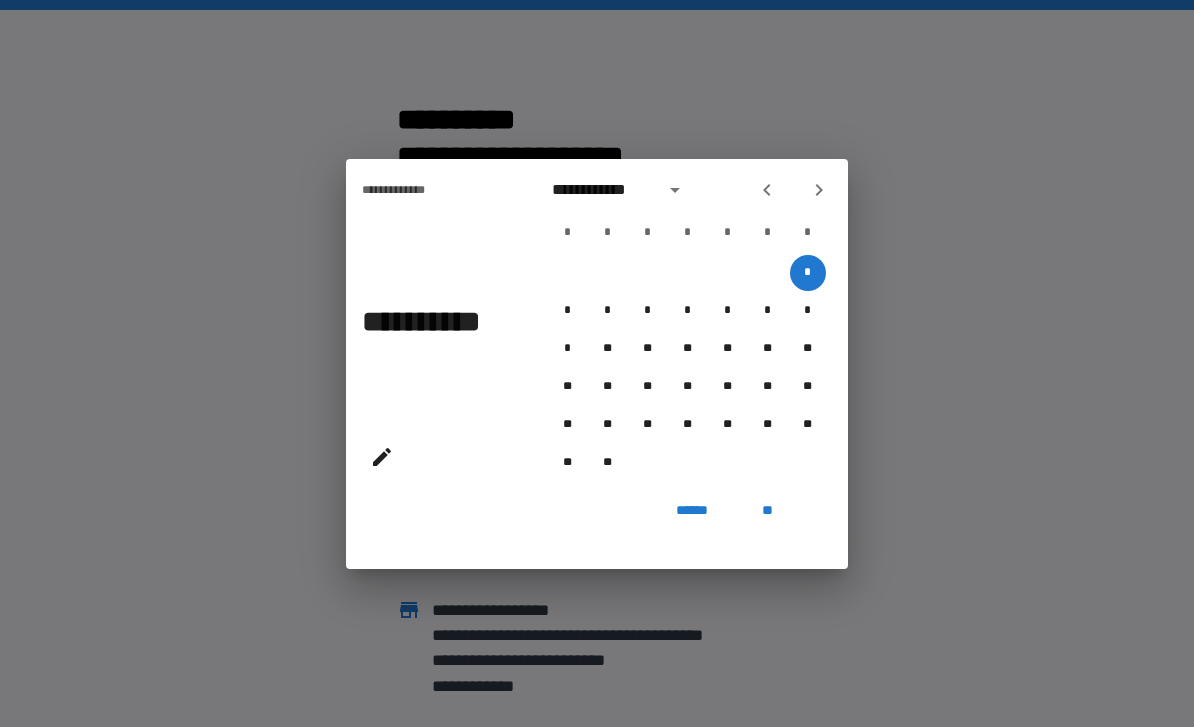 click 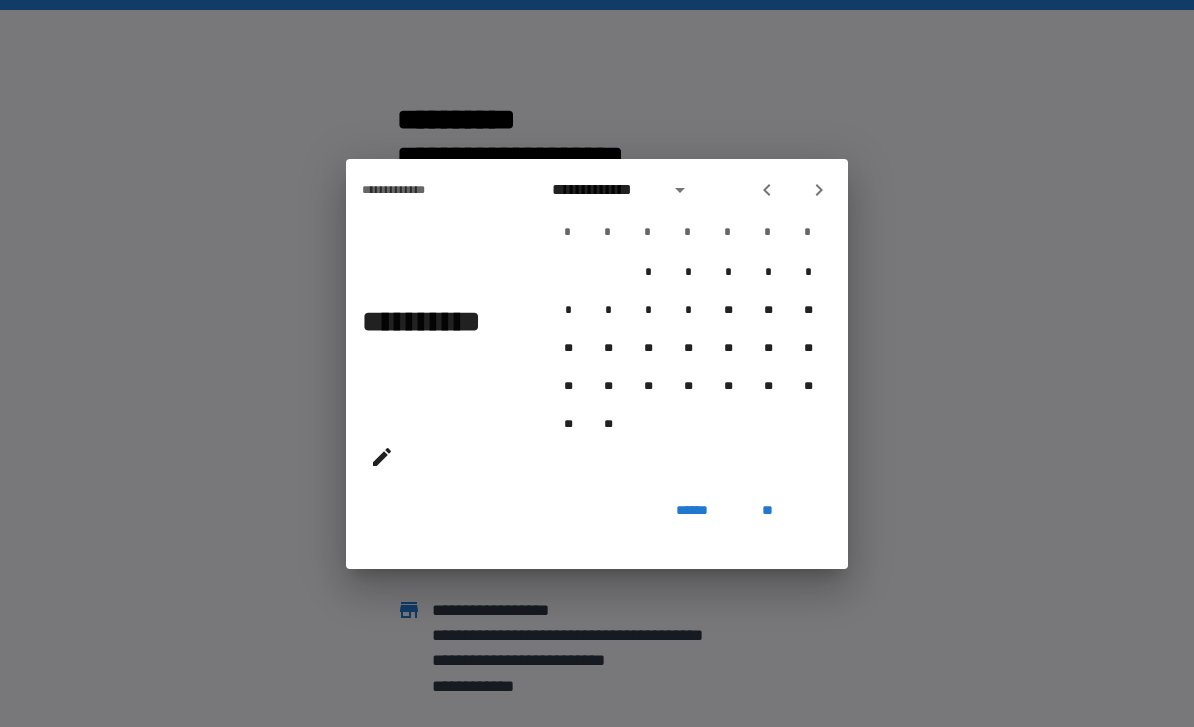 click 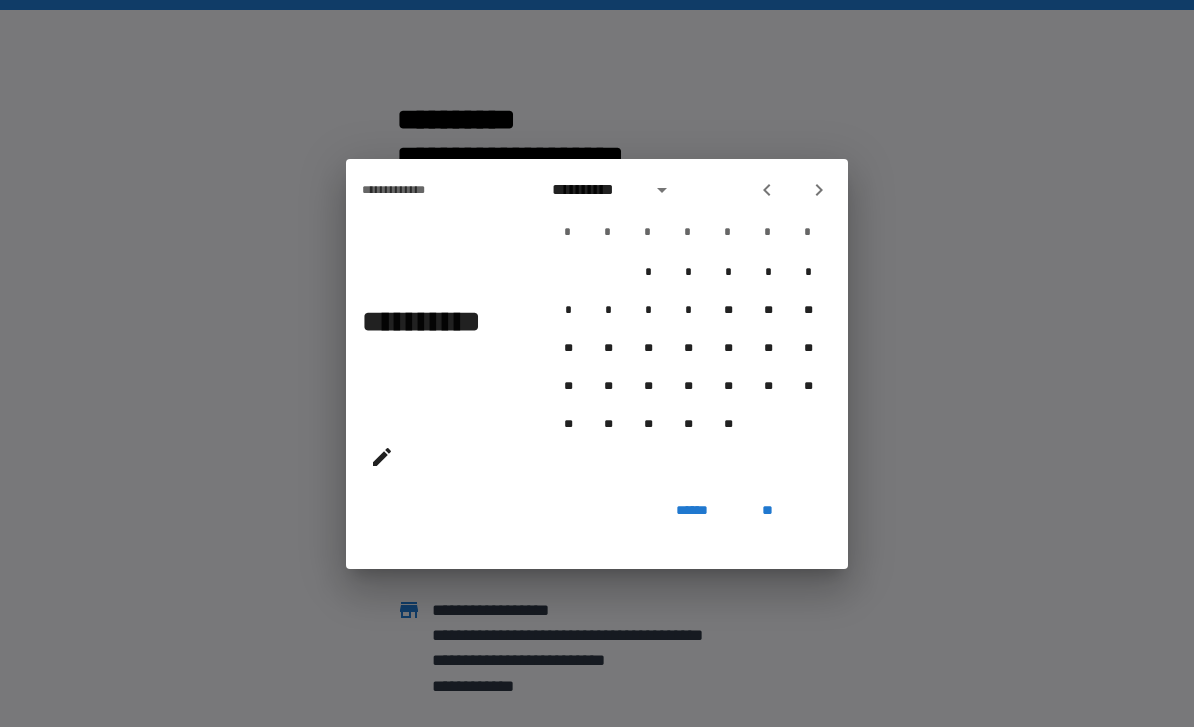 click 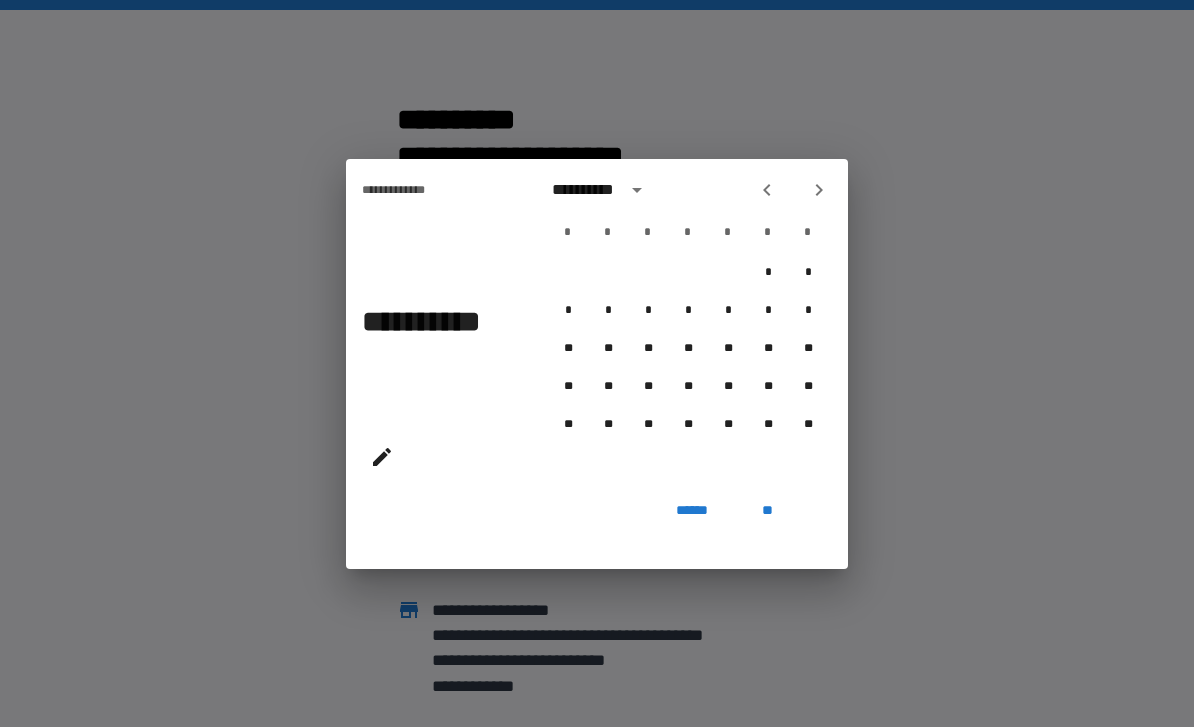 click 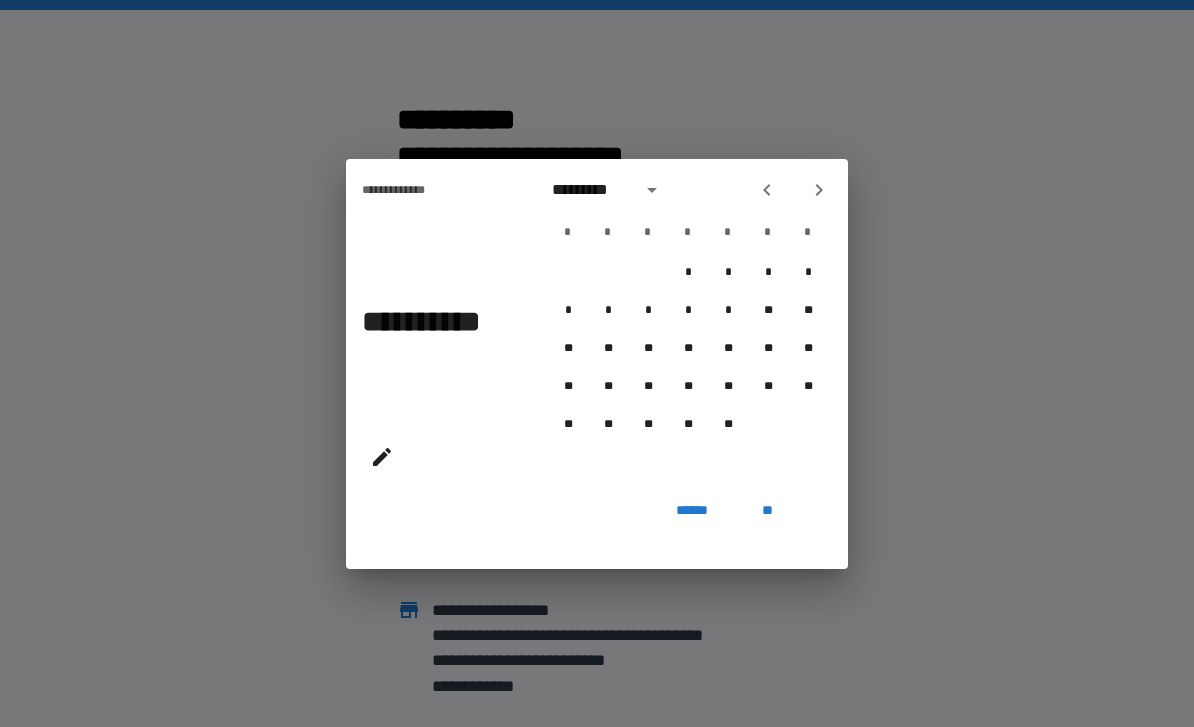 click at bounding box center [819, 190] 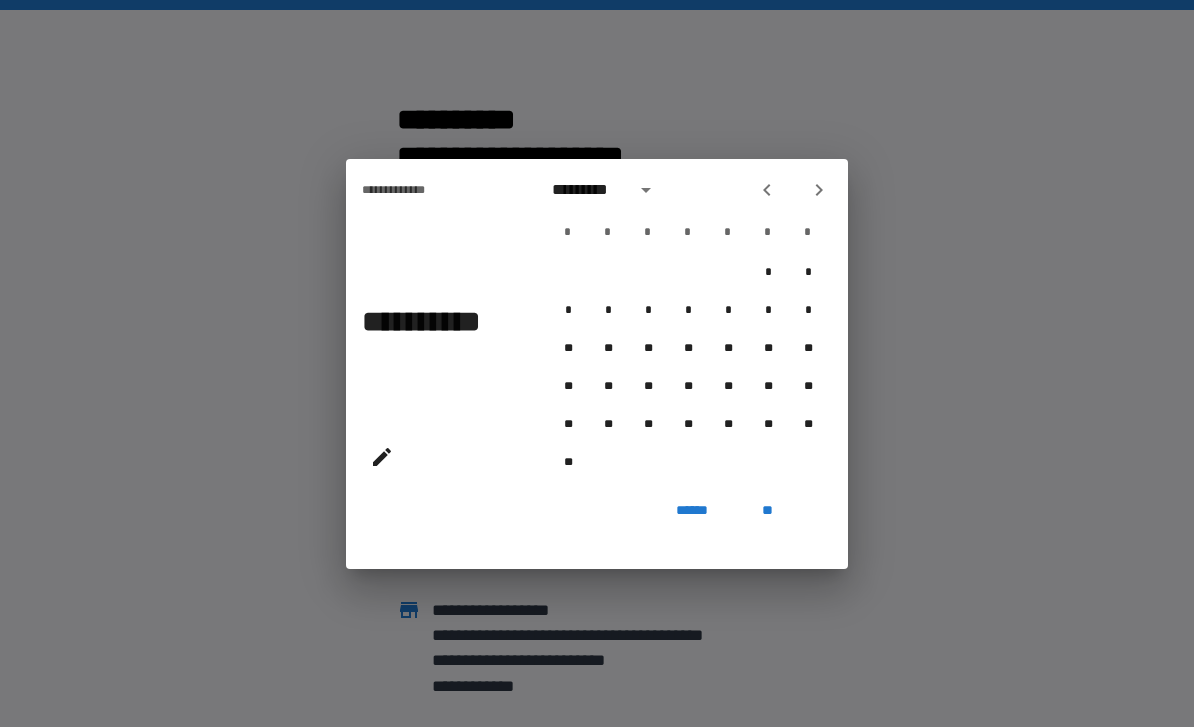 click at bounding box center (819, 190) 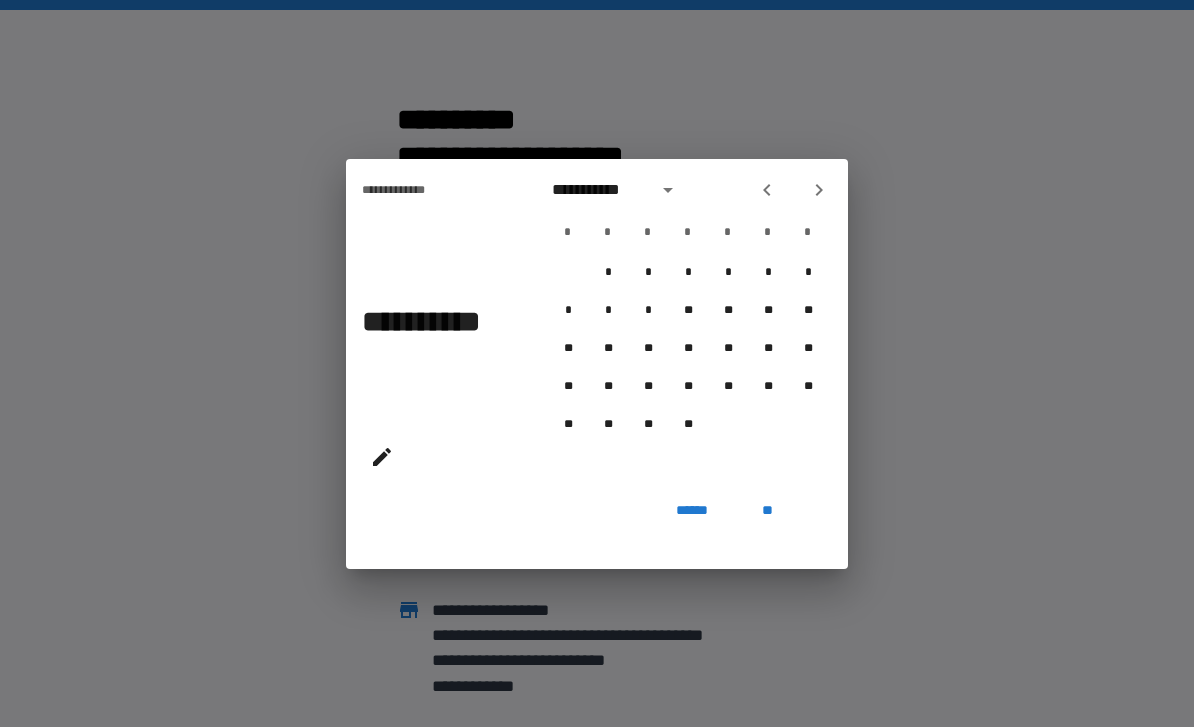 click at bounding box center (819, 190) 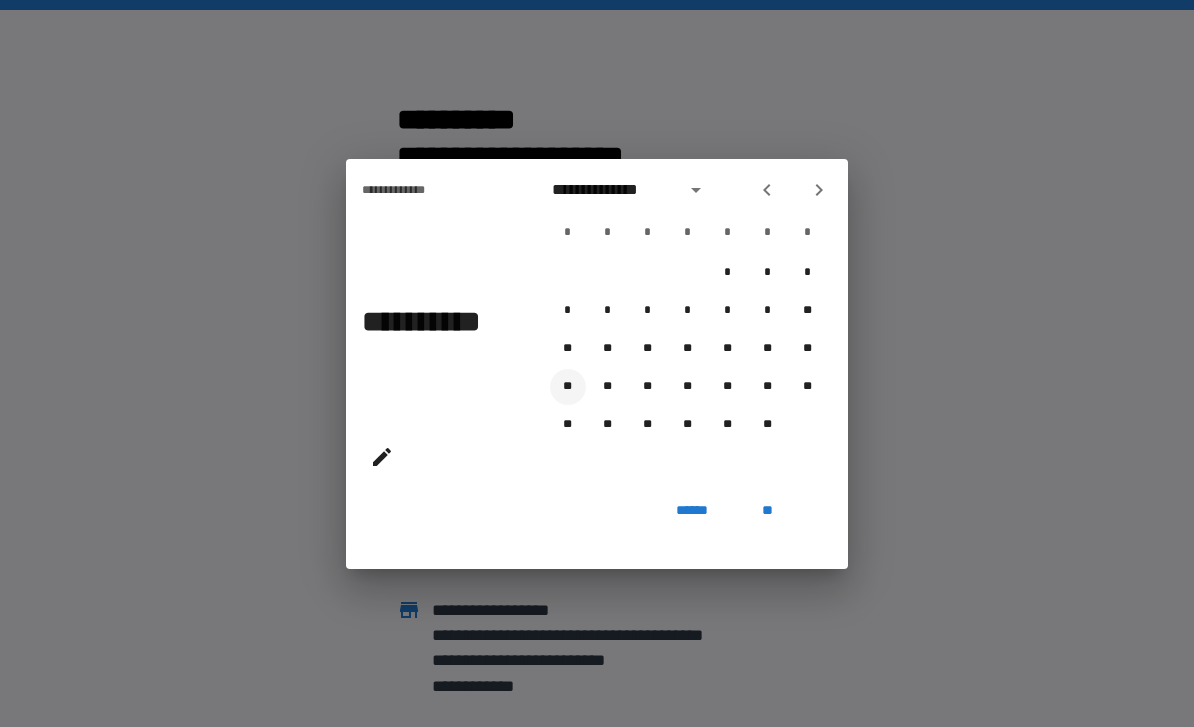 click on "**" at bounding box center (568, 387) 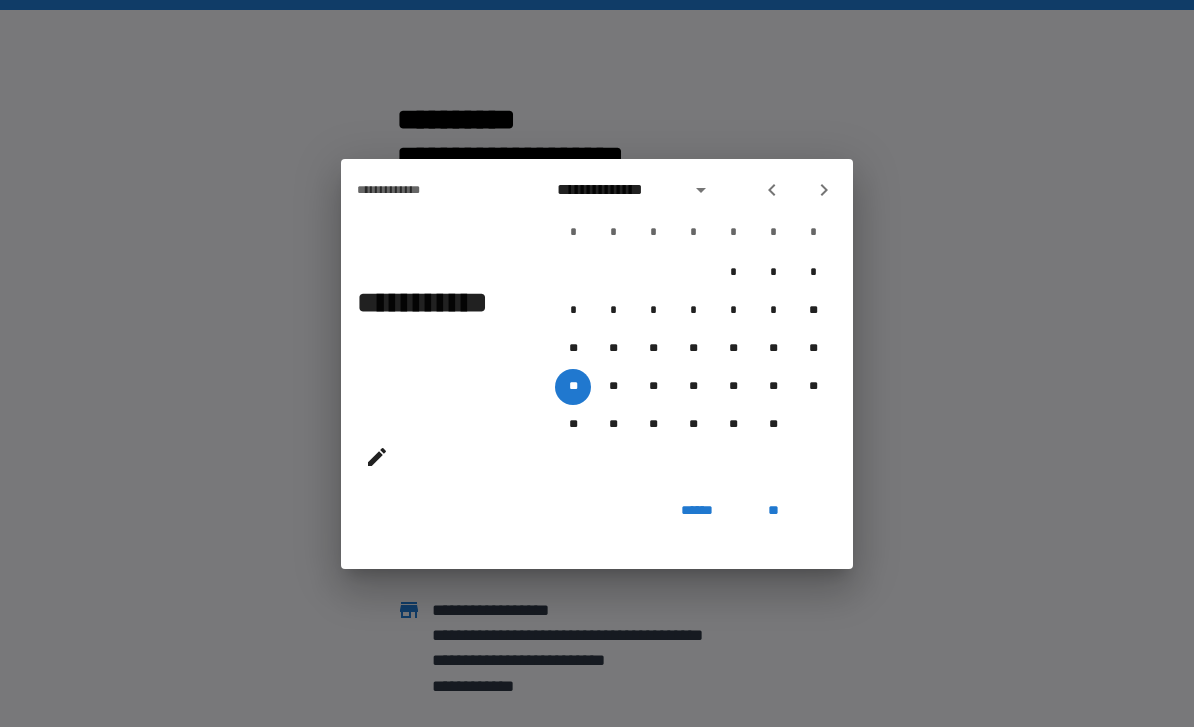click on "**" at bounding box center [773, 511] 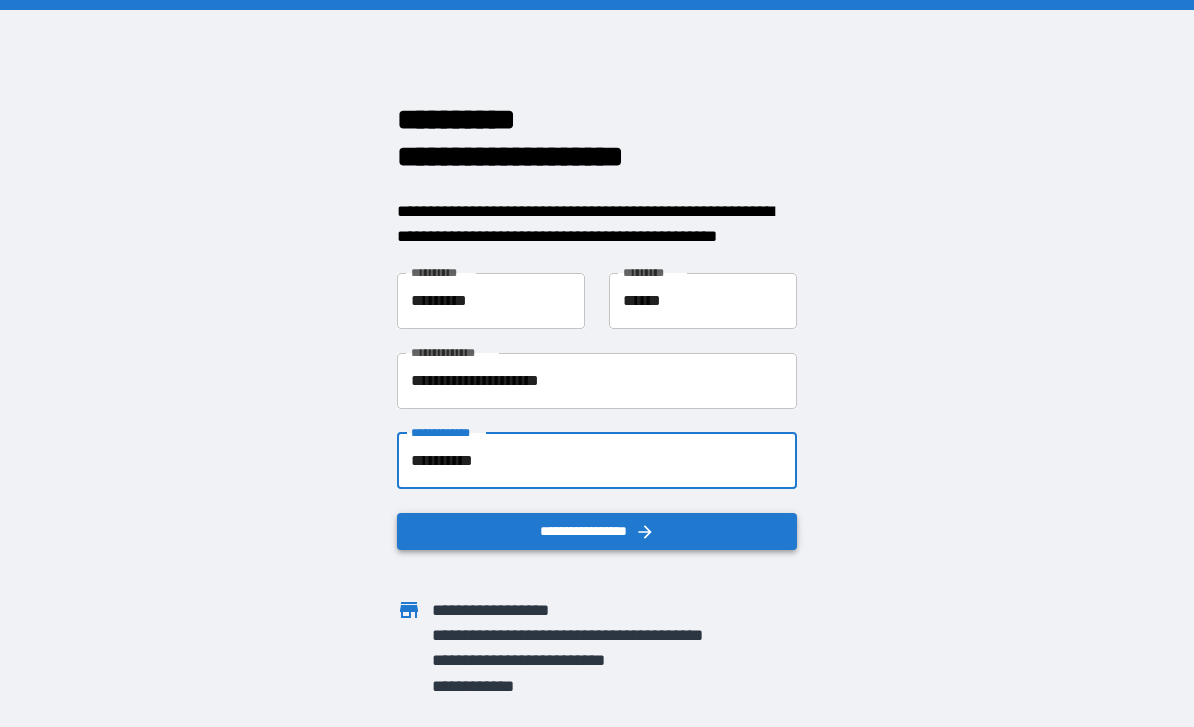 click on "**********" at bounding box center (597, 531) 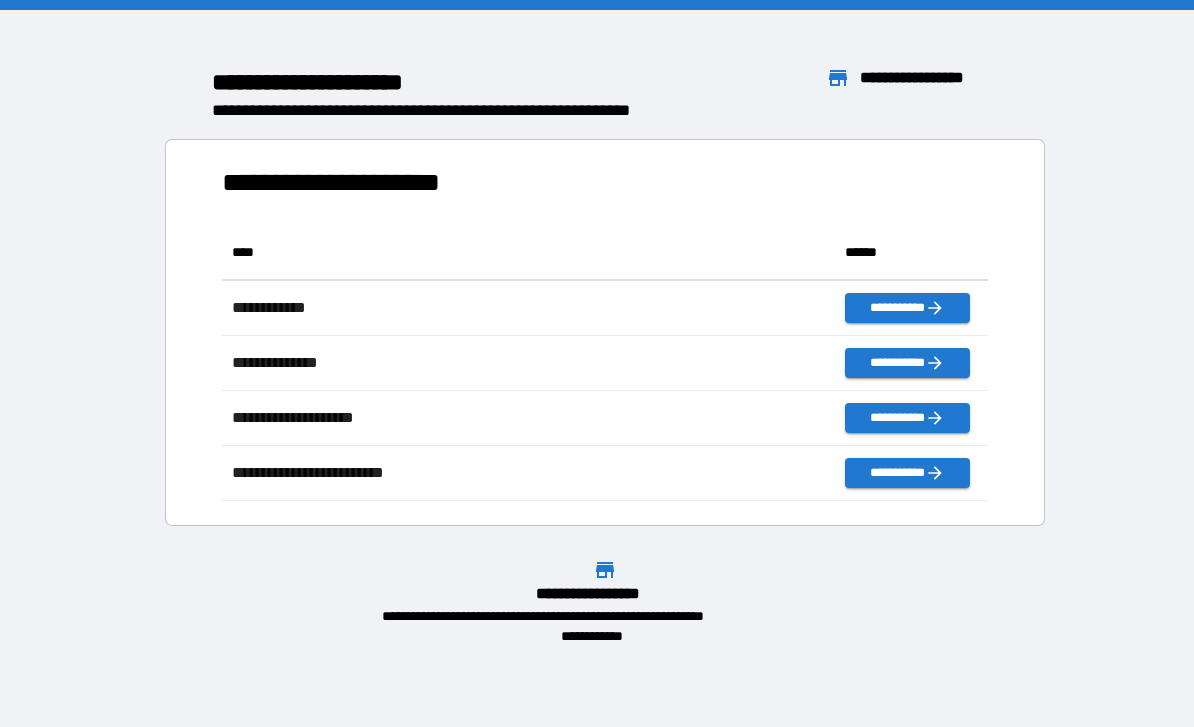 scroll, scrollTop: 1, scrollLeft: 1, axis: both 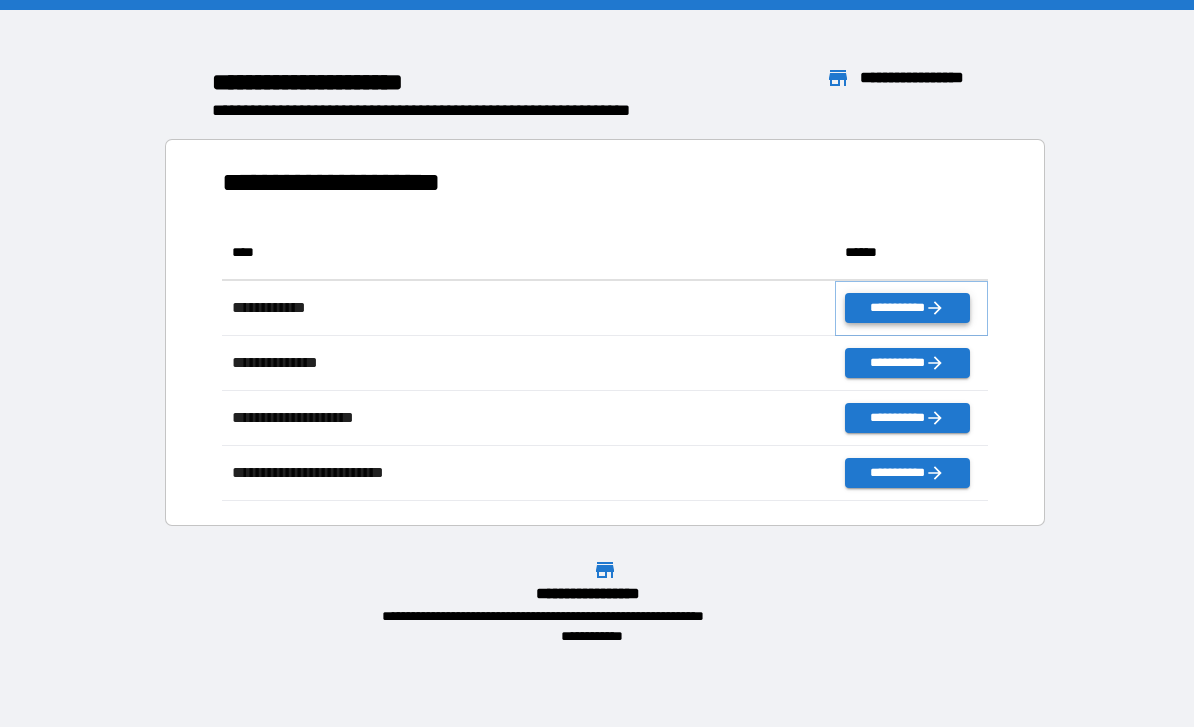 click on "**********" at bounding box center [907, 308] 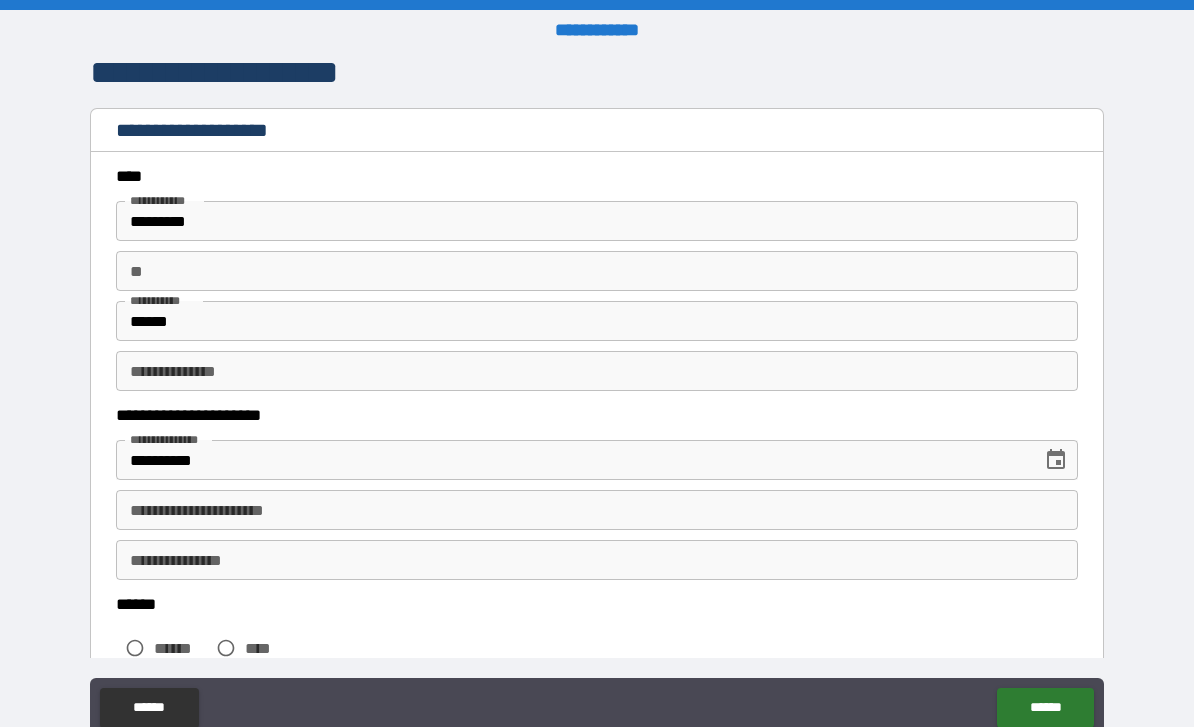 click on "**********" at bounding box center [597, 510] 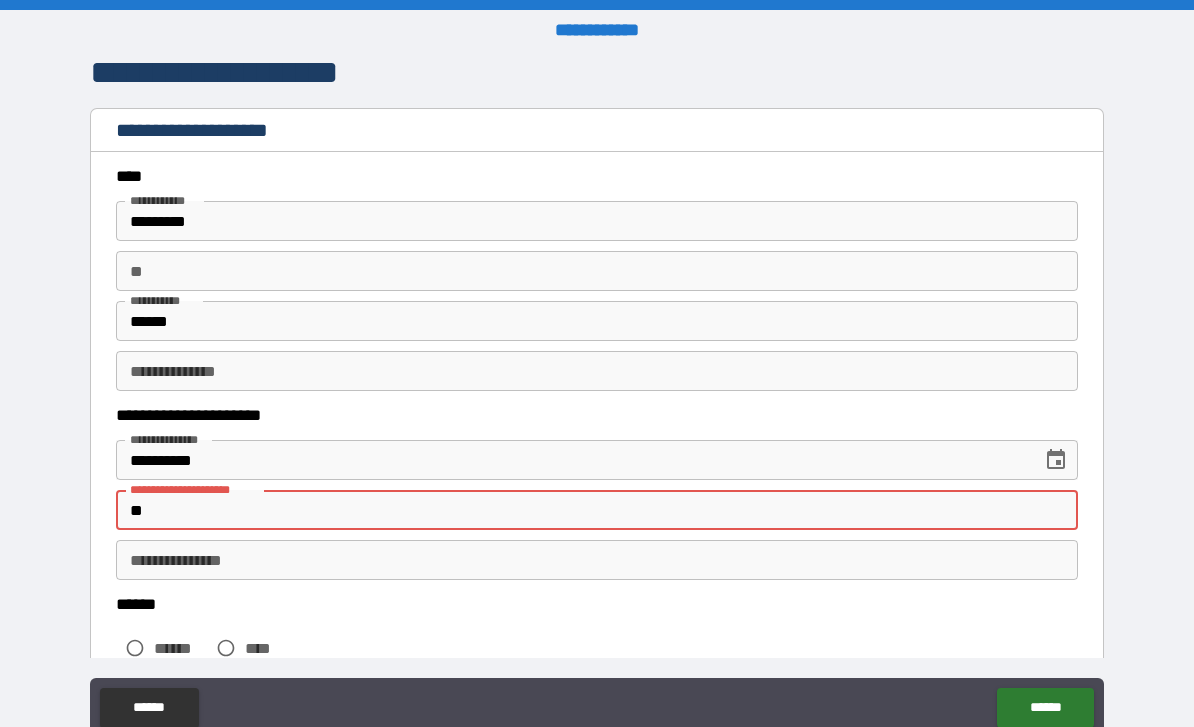 type on "*" 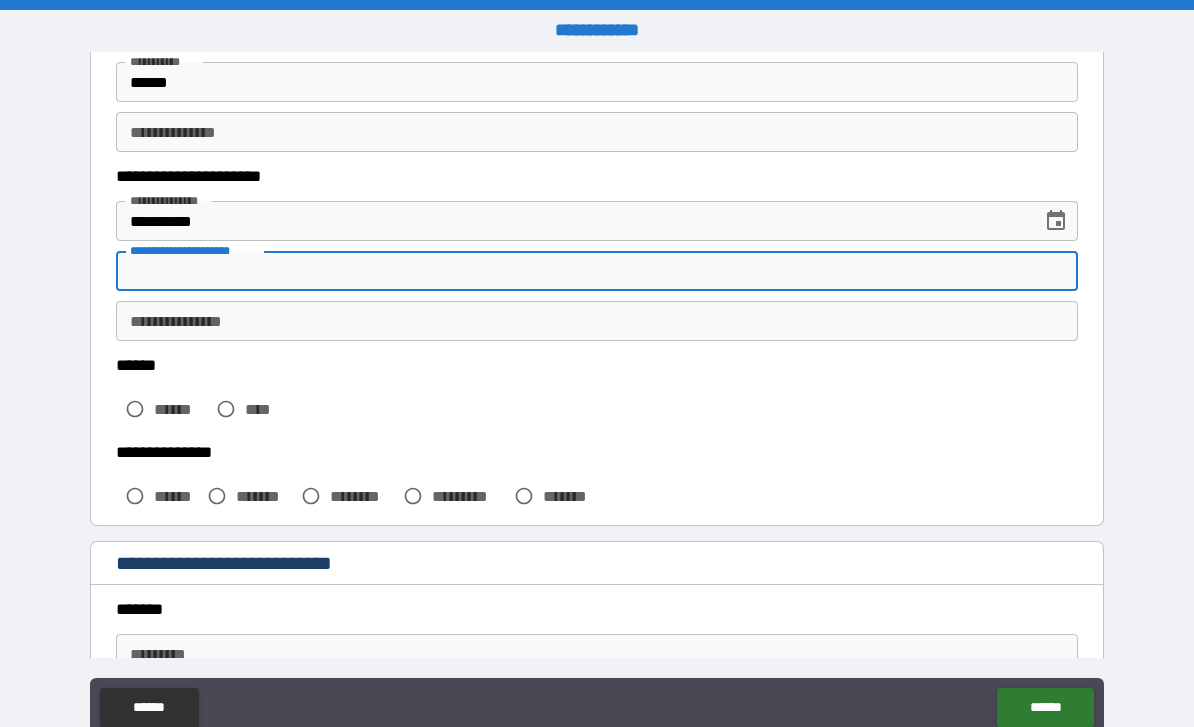 scroll, scrollTop: 267, scrollLeft: 0, axis: vertical 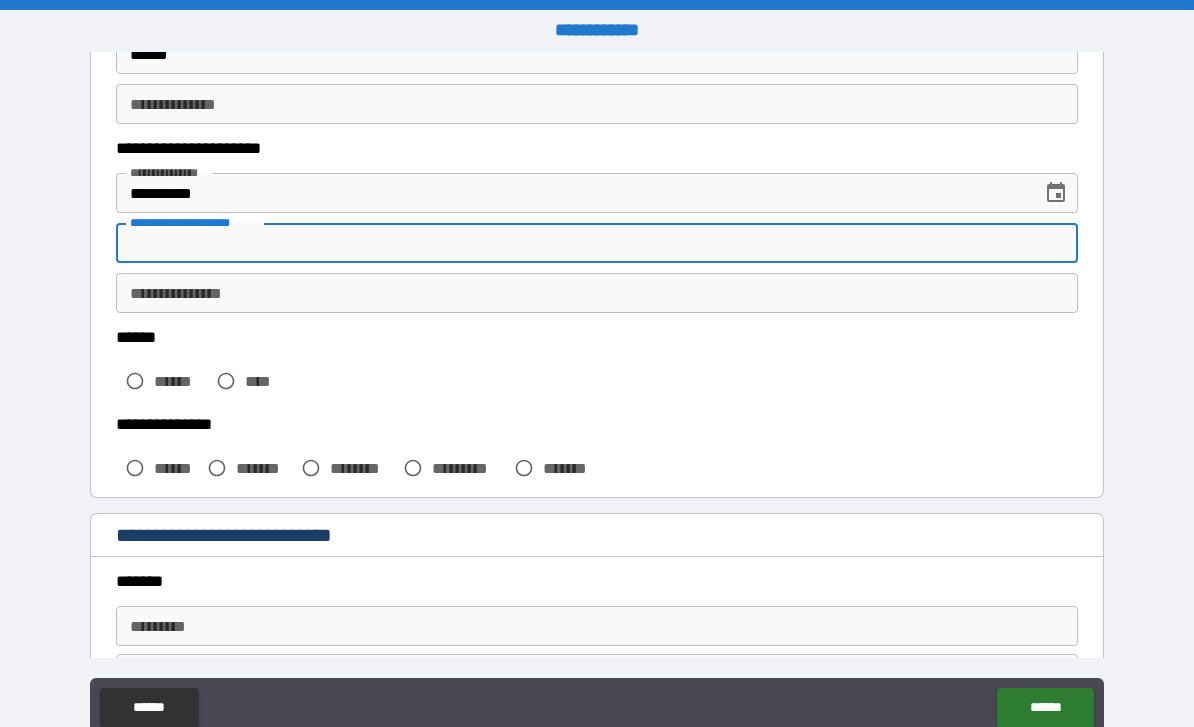 type 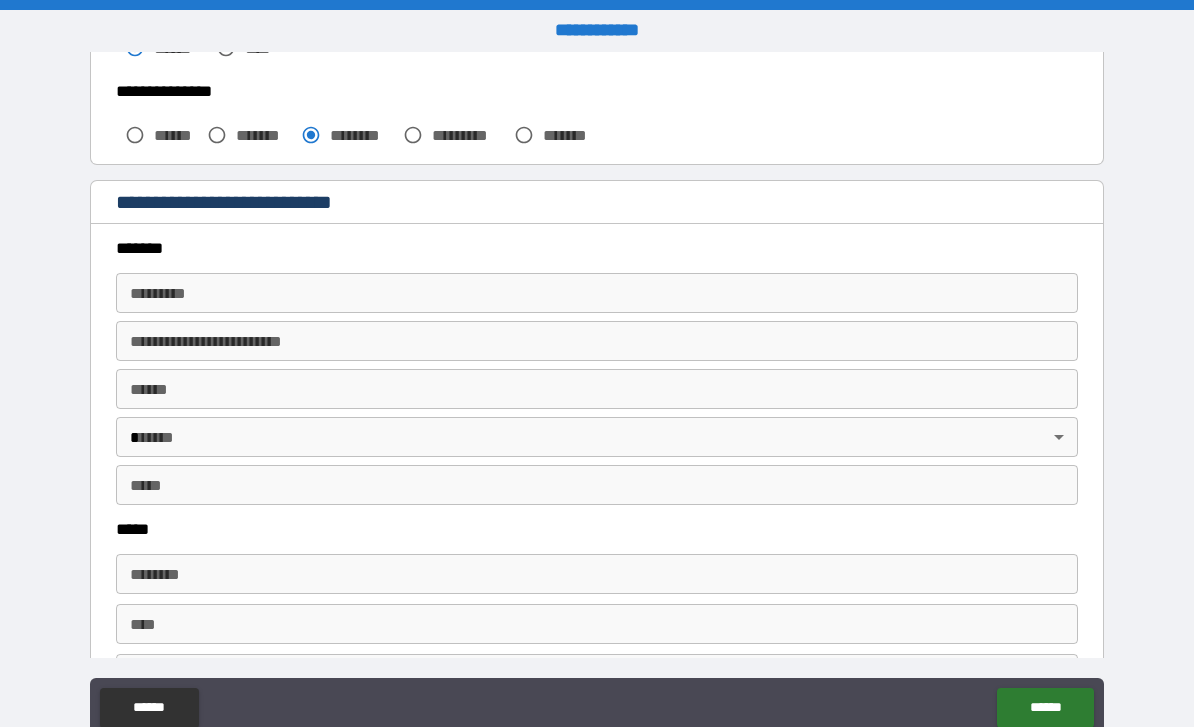 scroll, scrollTop: 616, scrollLeft: 0, axis: vertical 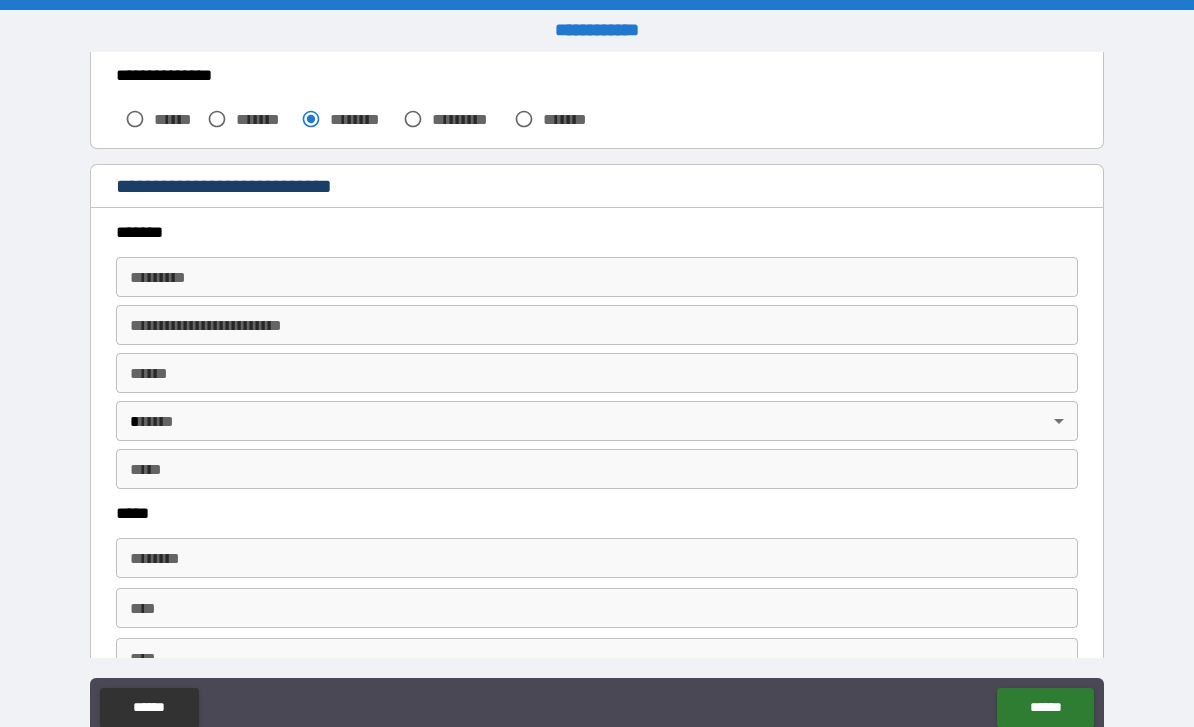 click on "*******   *" at bounding box center (597, 277) 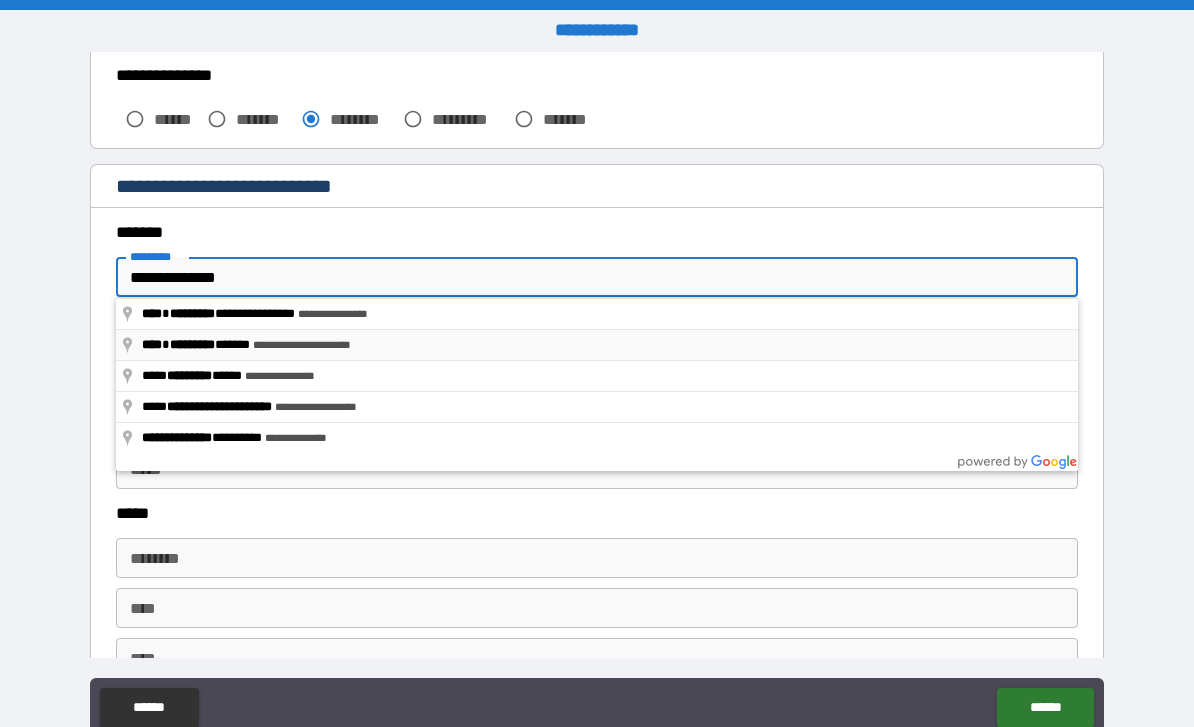 type on "**********" 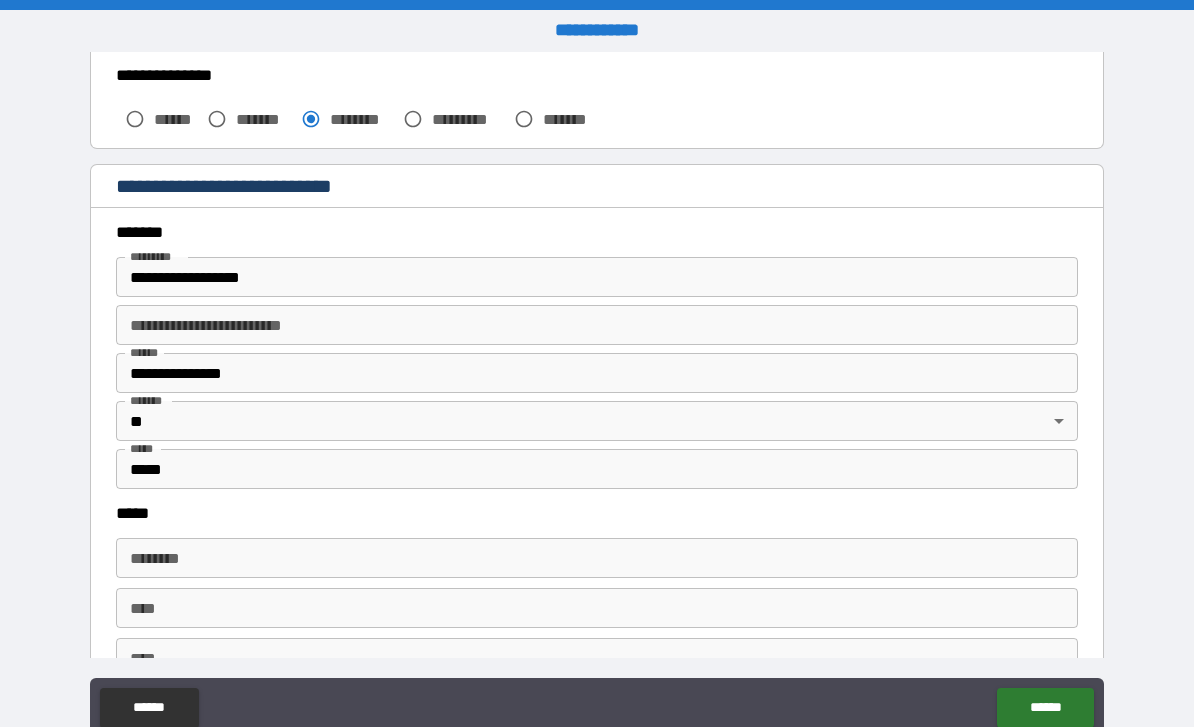 click on "******   *" at bounding box center [597, 558] 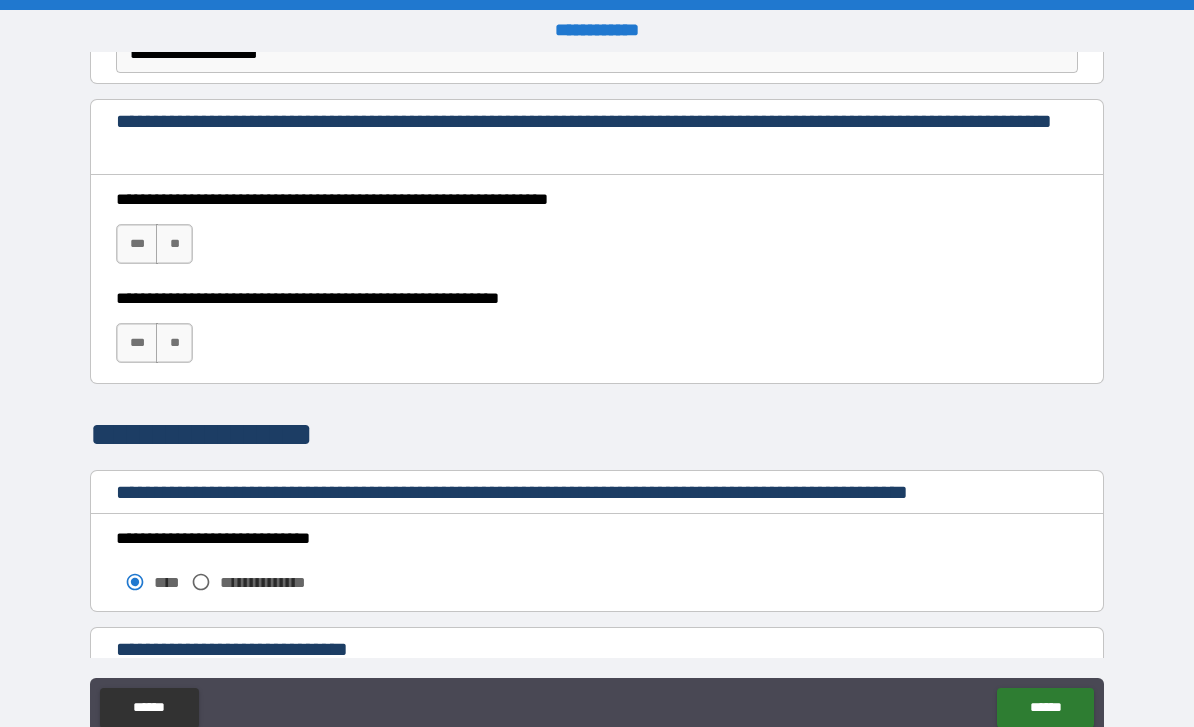 scroll, scrollTop: 1309, scrollLeft: 0, axis: vertical 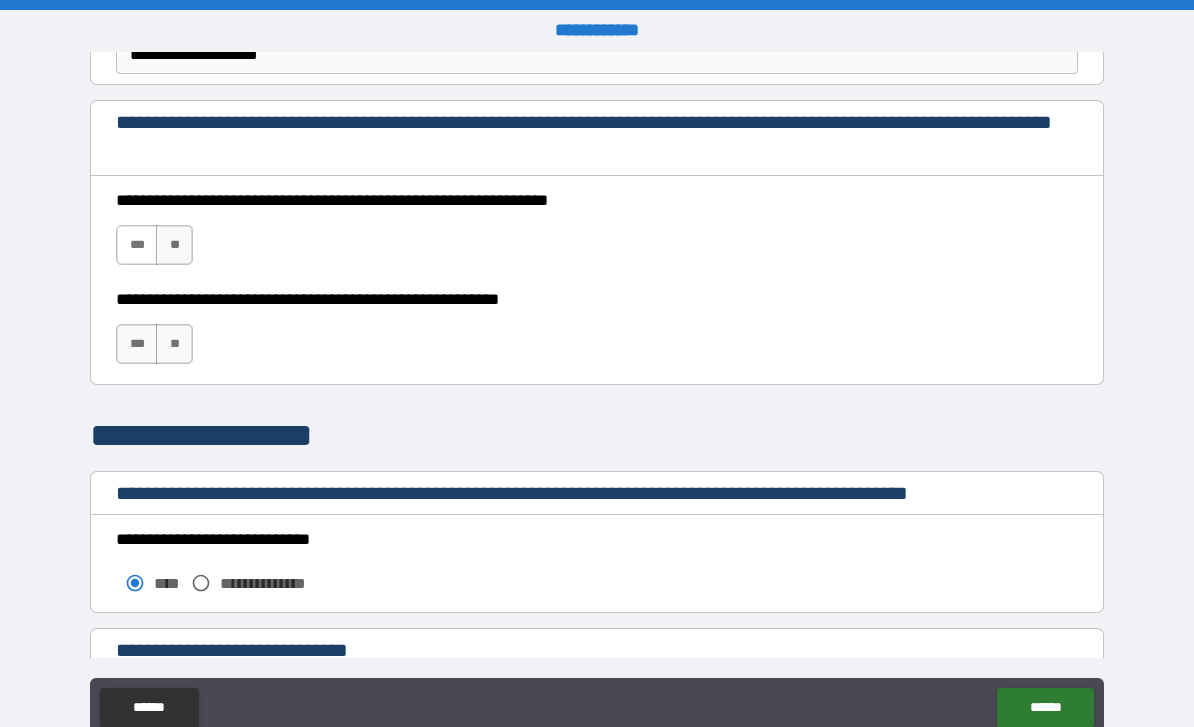 type on "**********" 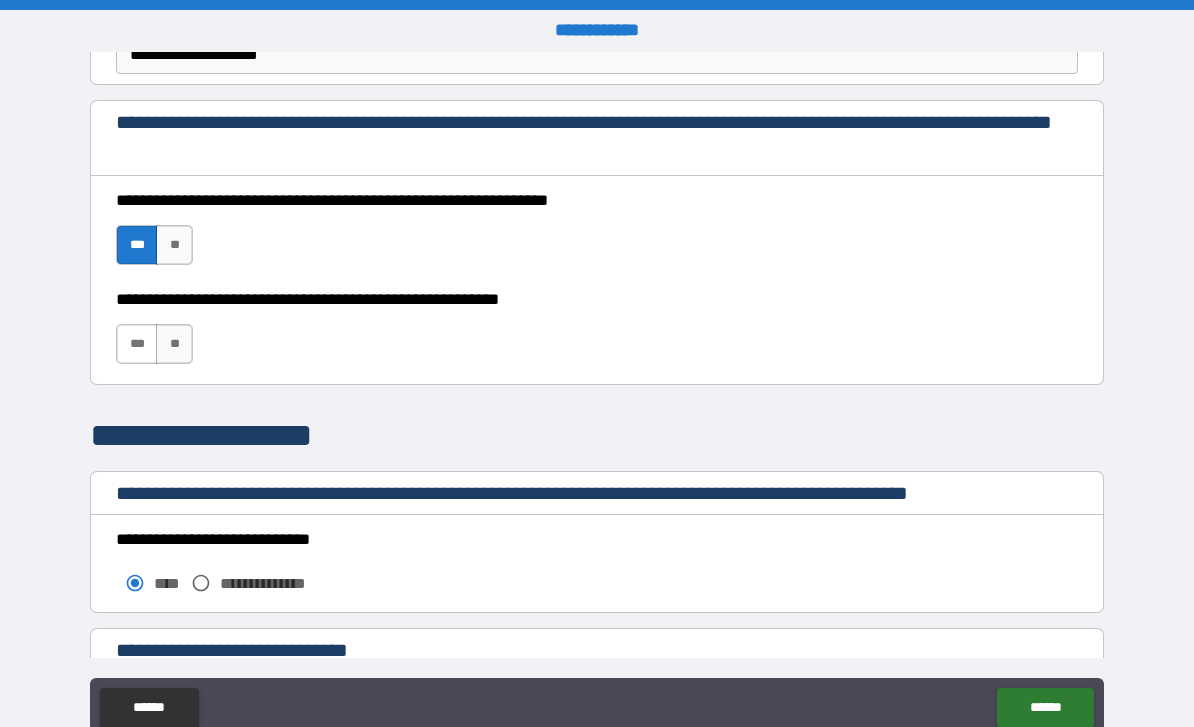 click on "***" at bounding box center [137, 344] 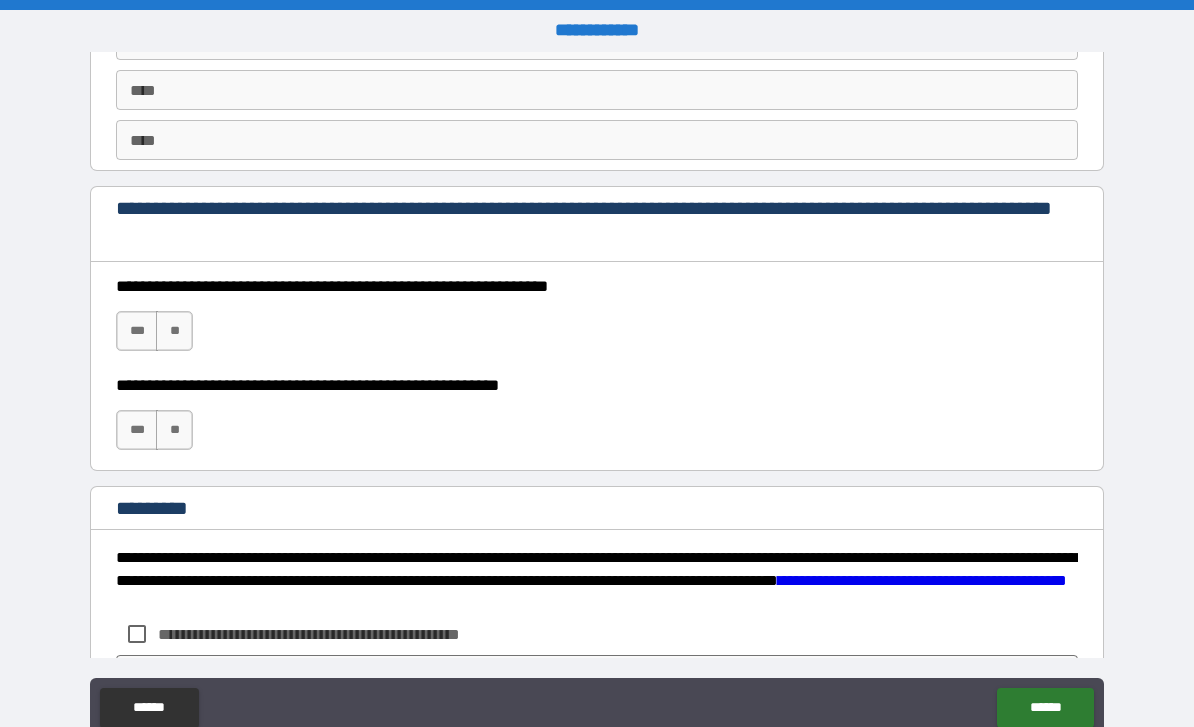 scroll, scrollTop: 2891, scrollLeft: 0, axis: vertical 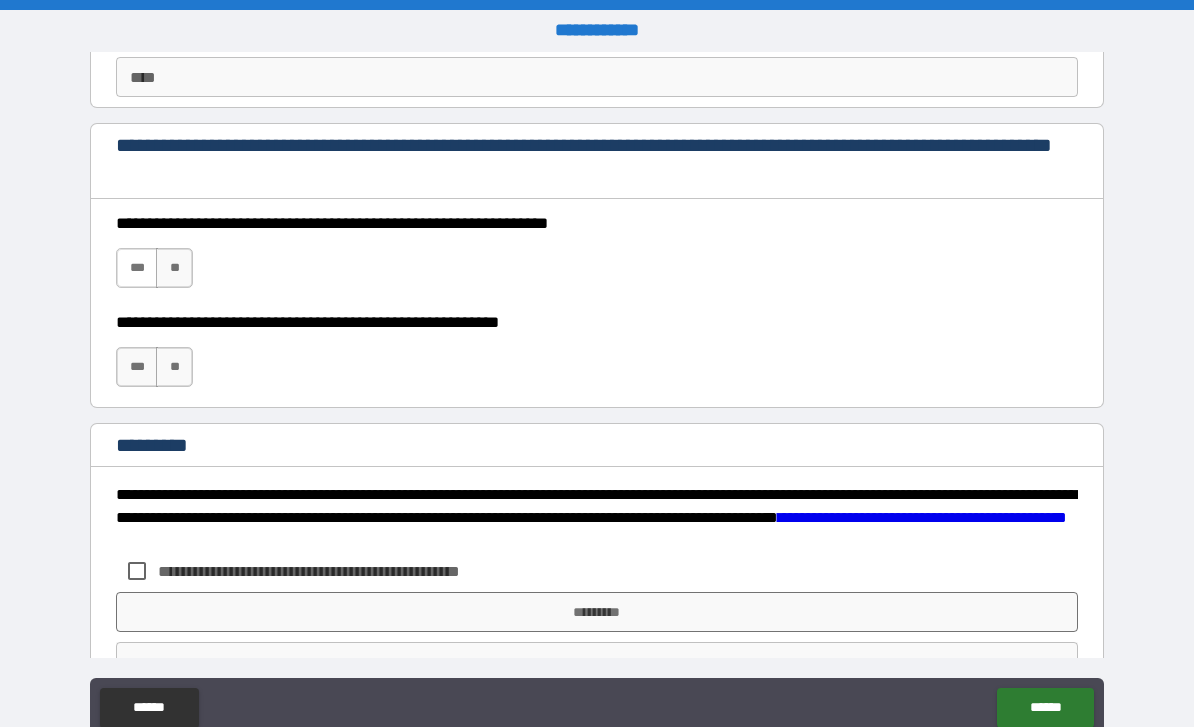 click on "***" at bounding box center (137, 268) 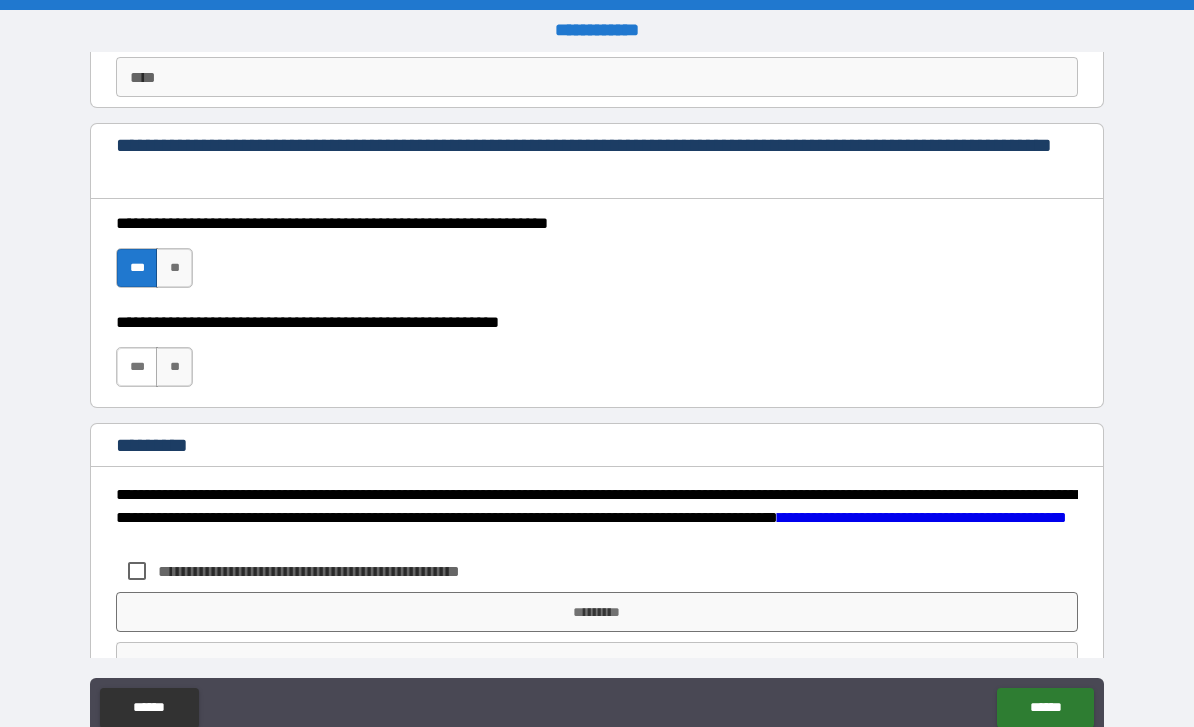 click on "***" at bounding box center (137, 367) 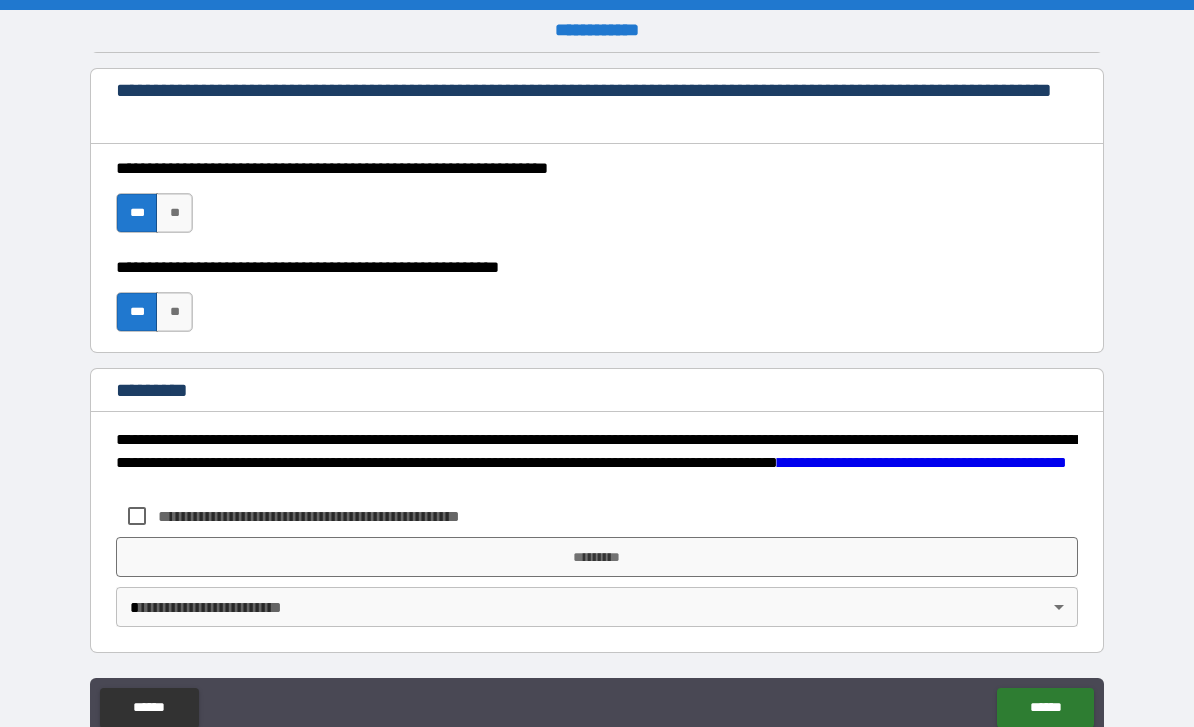 scroll, scrollTop: 2946, scrollLeft: 0, axis: vertical 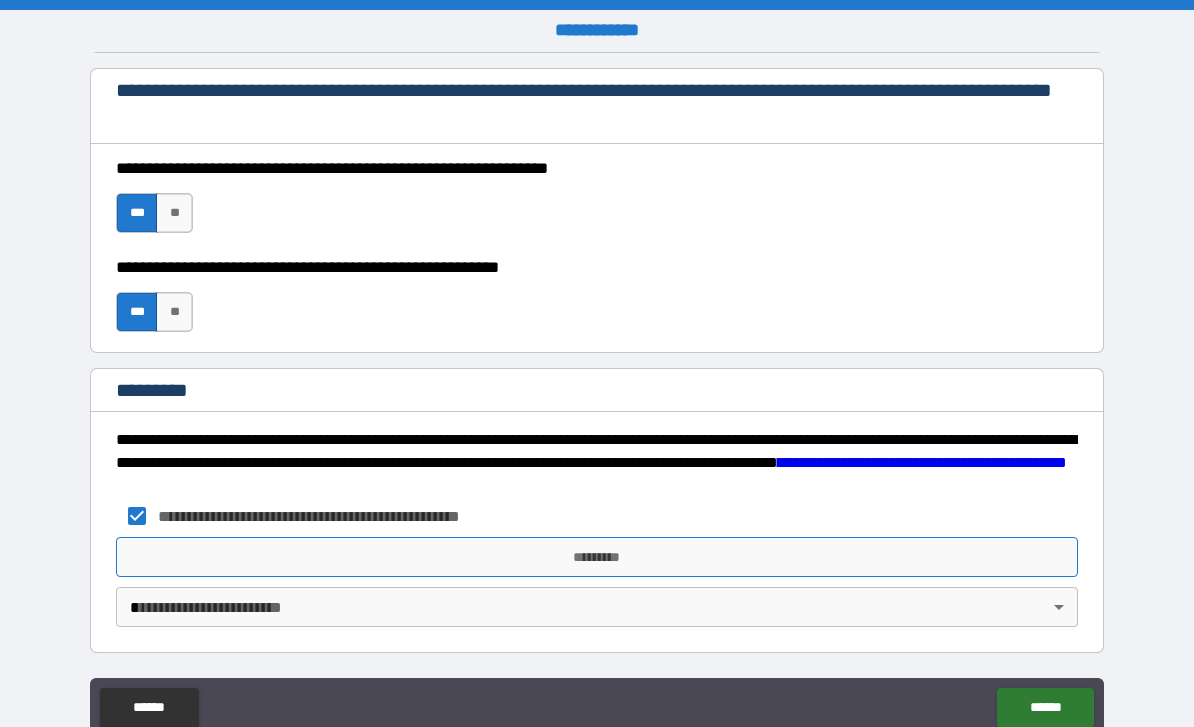 click on "*********" at bounding box center [597, 557] 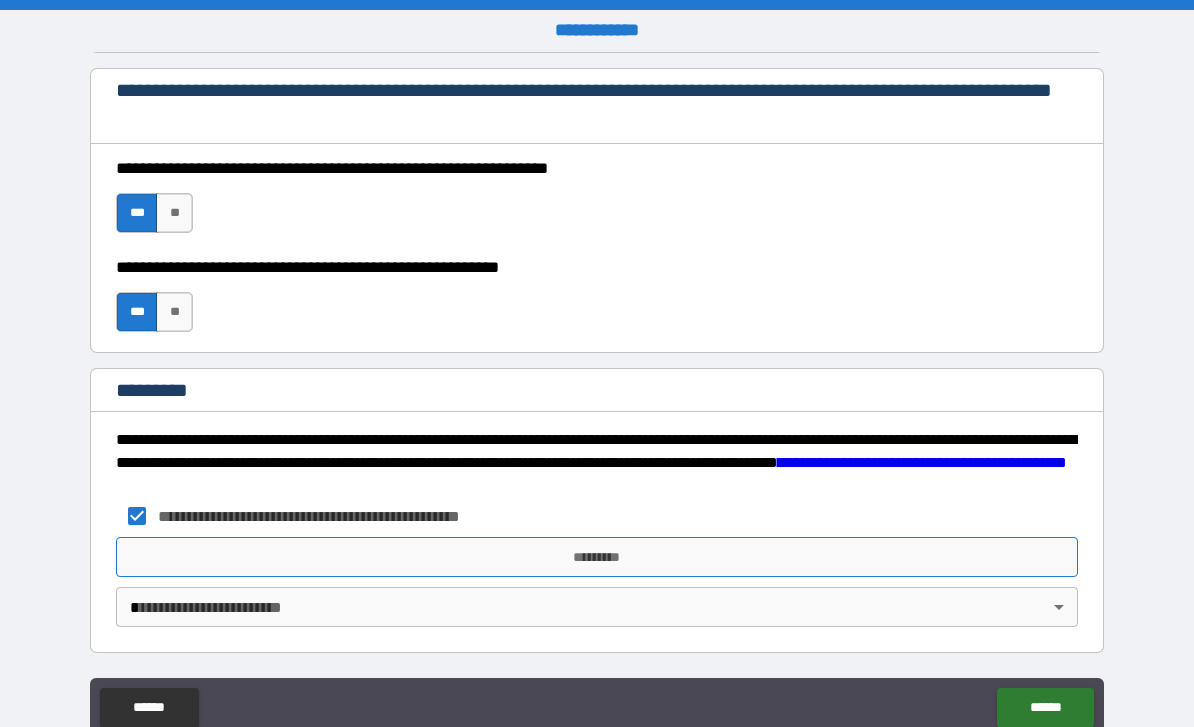 scroll, scrollTop: 2946, scrollLeft: 0, axis: vertical 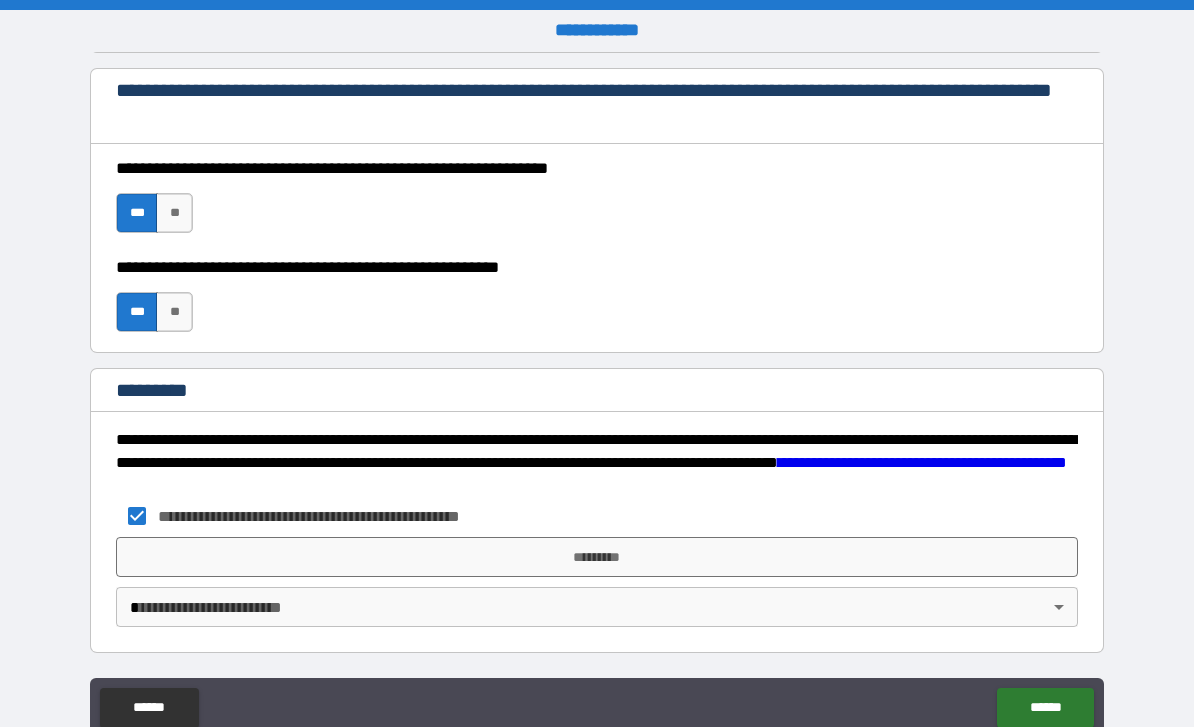 click on "**********" at bounding box center [597, 395] 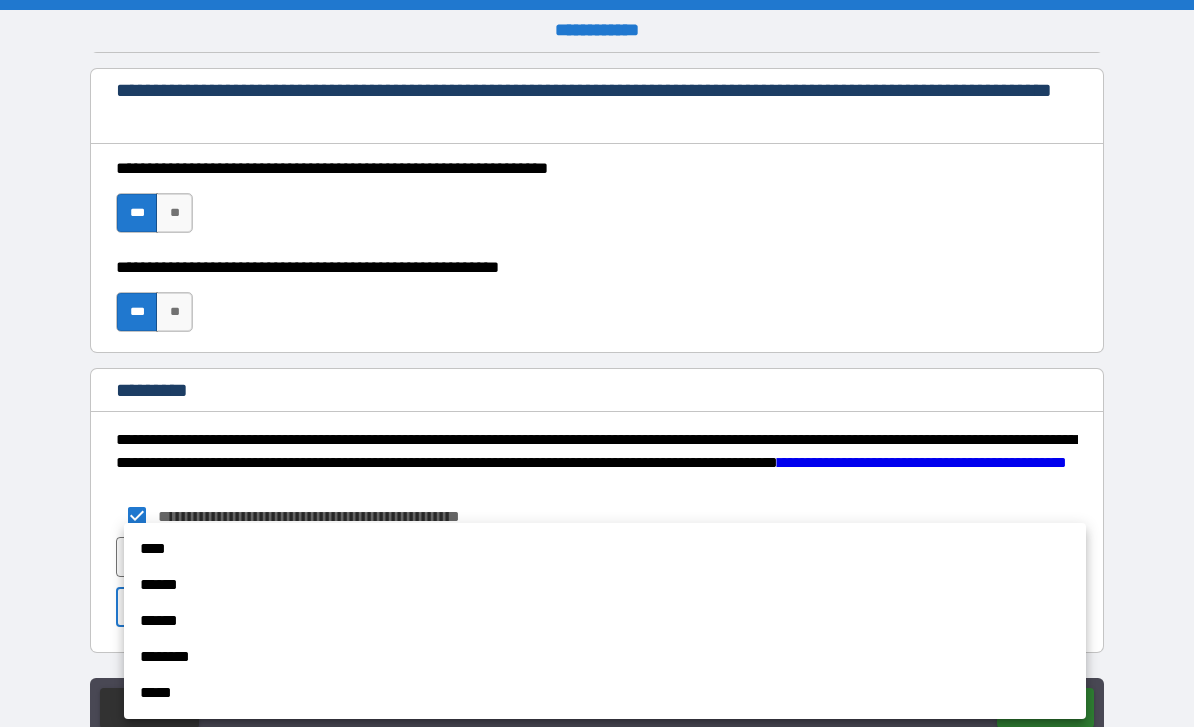 click on "****" at bounding box center [605, 549] 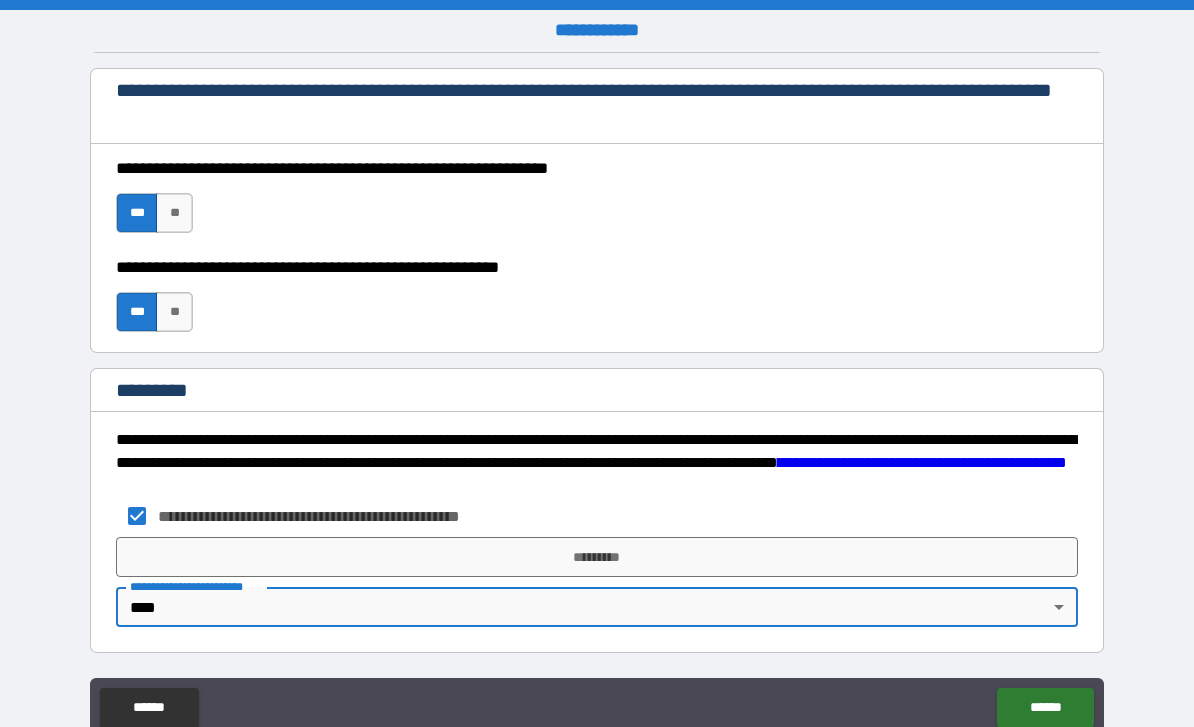 scroll, scrollTop: 2946, scrollLeft: 0, axis: vertical 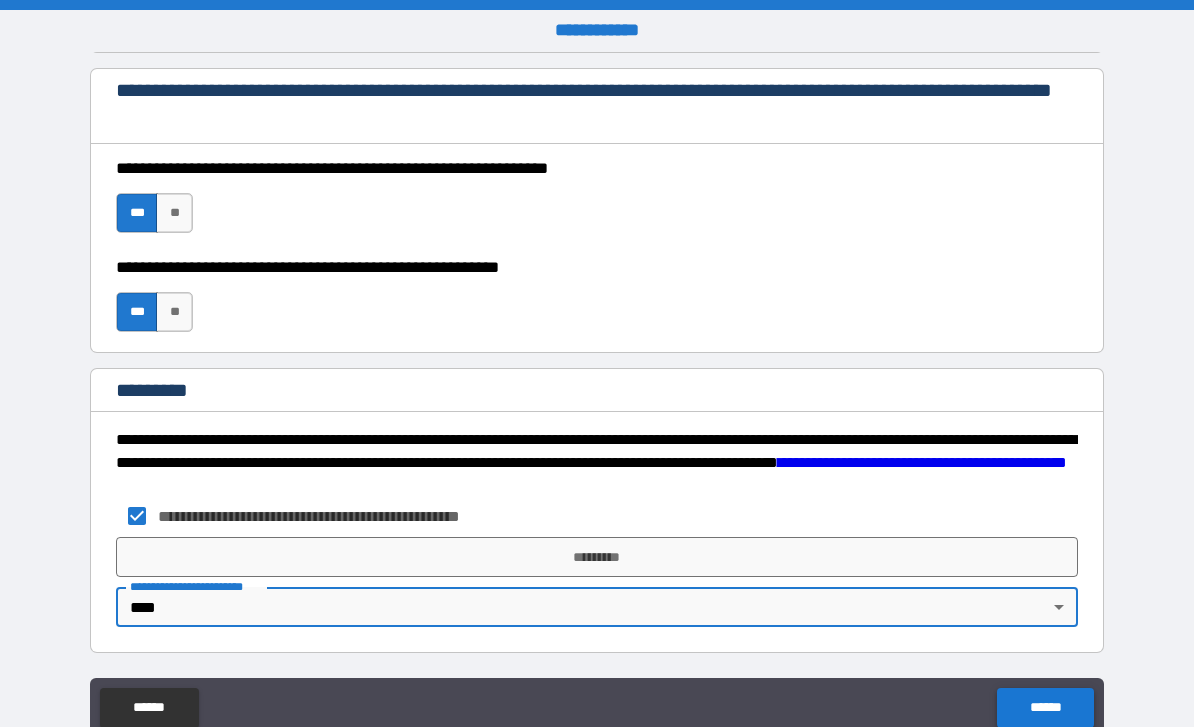 click on "******" at bounding box center (1045, 708) 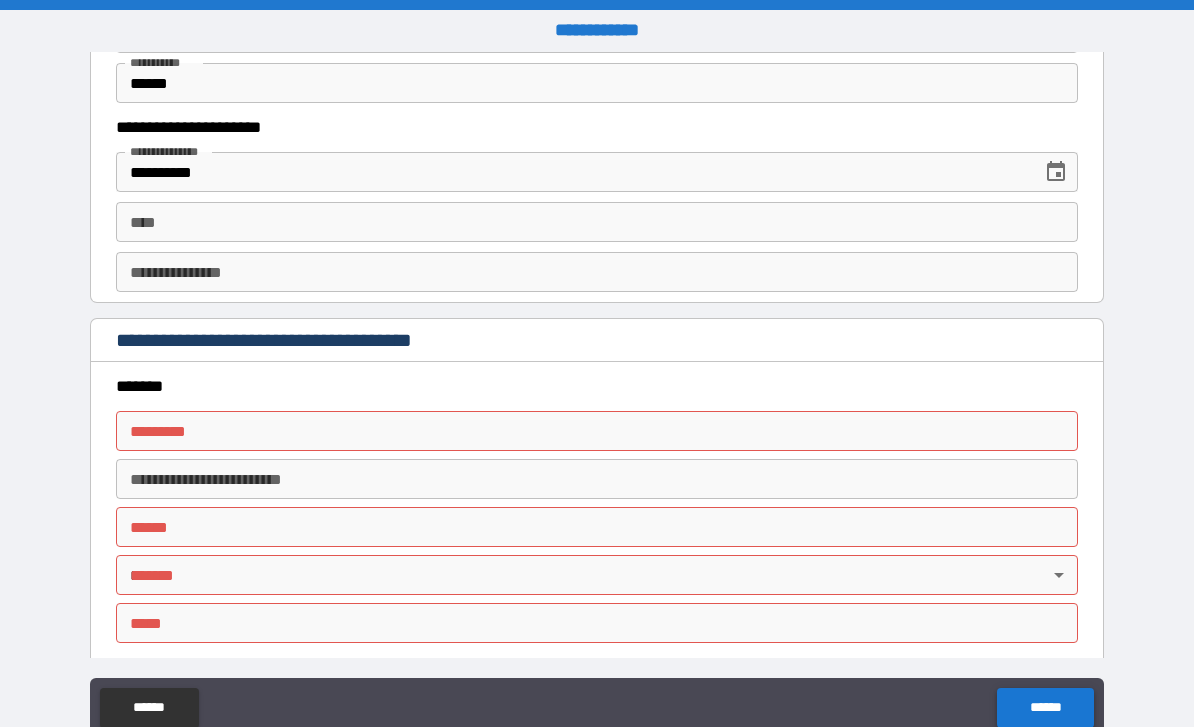scroll, scrollTop: 2070, scrollLeft: 0, axis: vertical 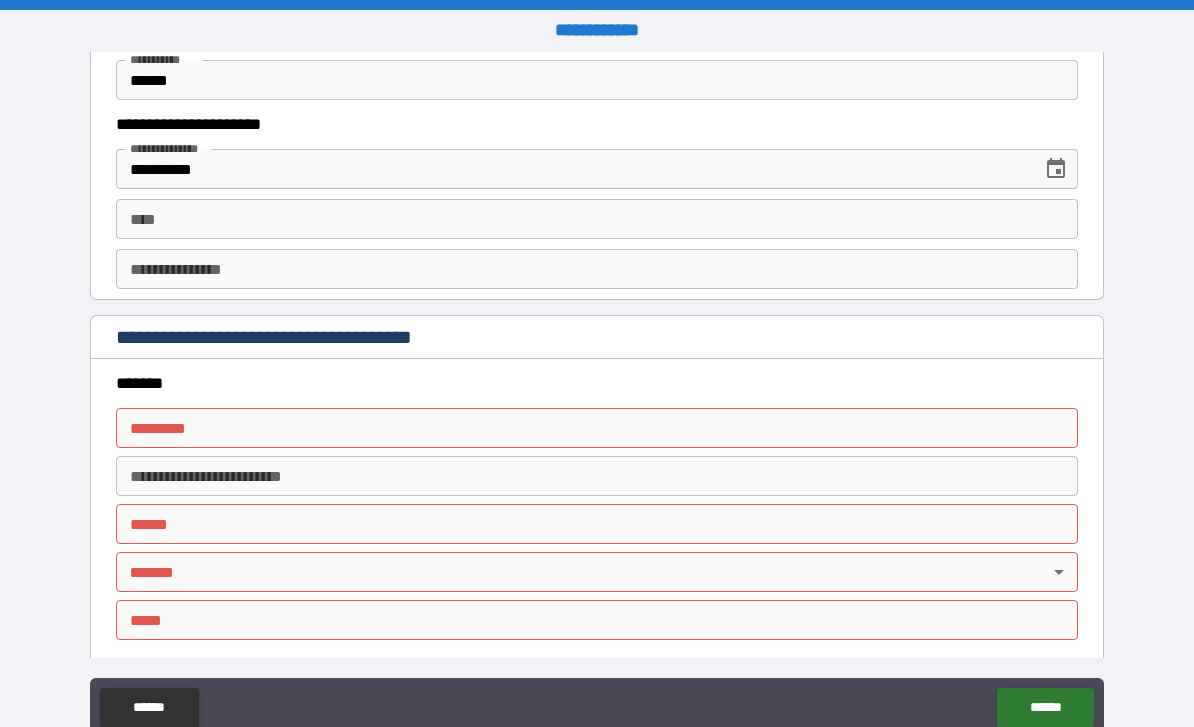 click on "*******   * *******   *" at bounding box center (597, 428) 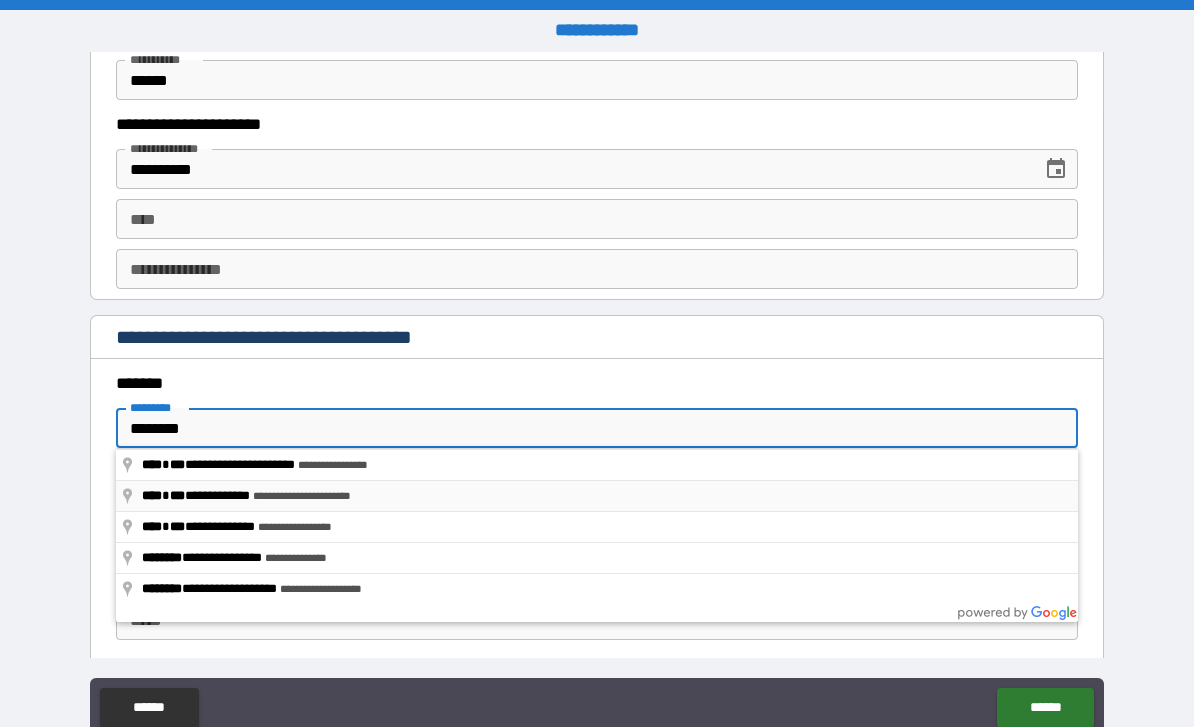 type on "**********" 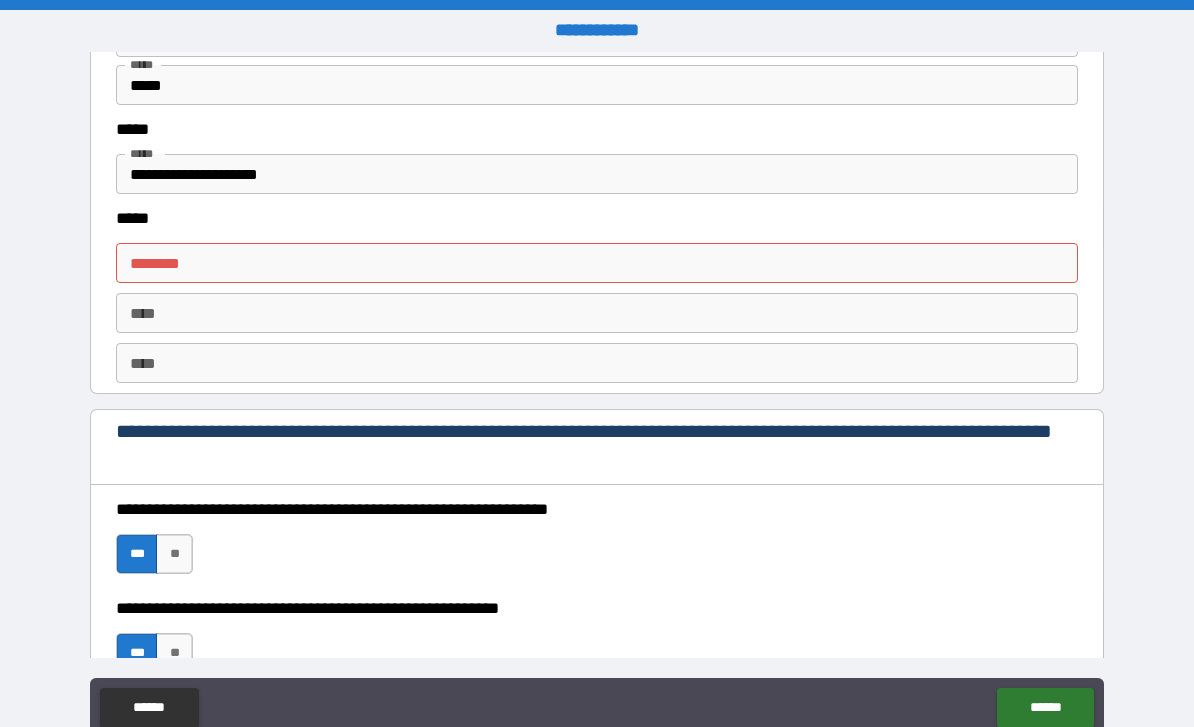 scroll, scrollTop: 2612, scrollLeft: 0, axis: vertical 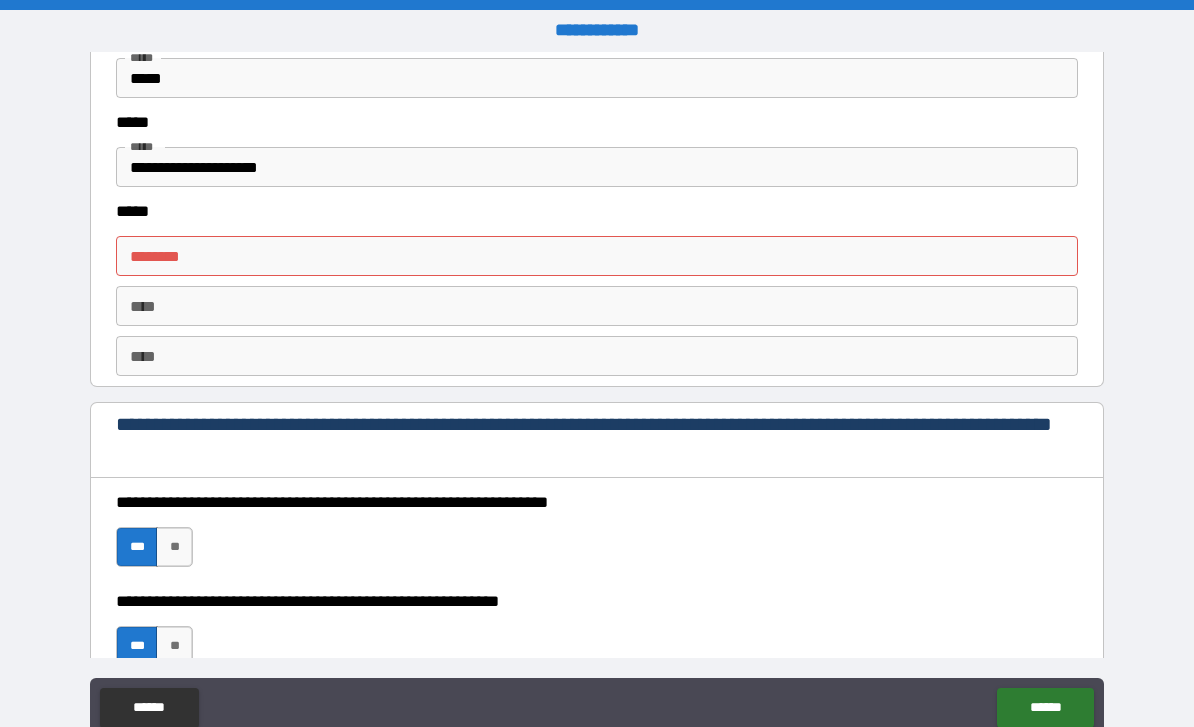 click on "******   *" at bounding box center [597, 256] 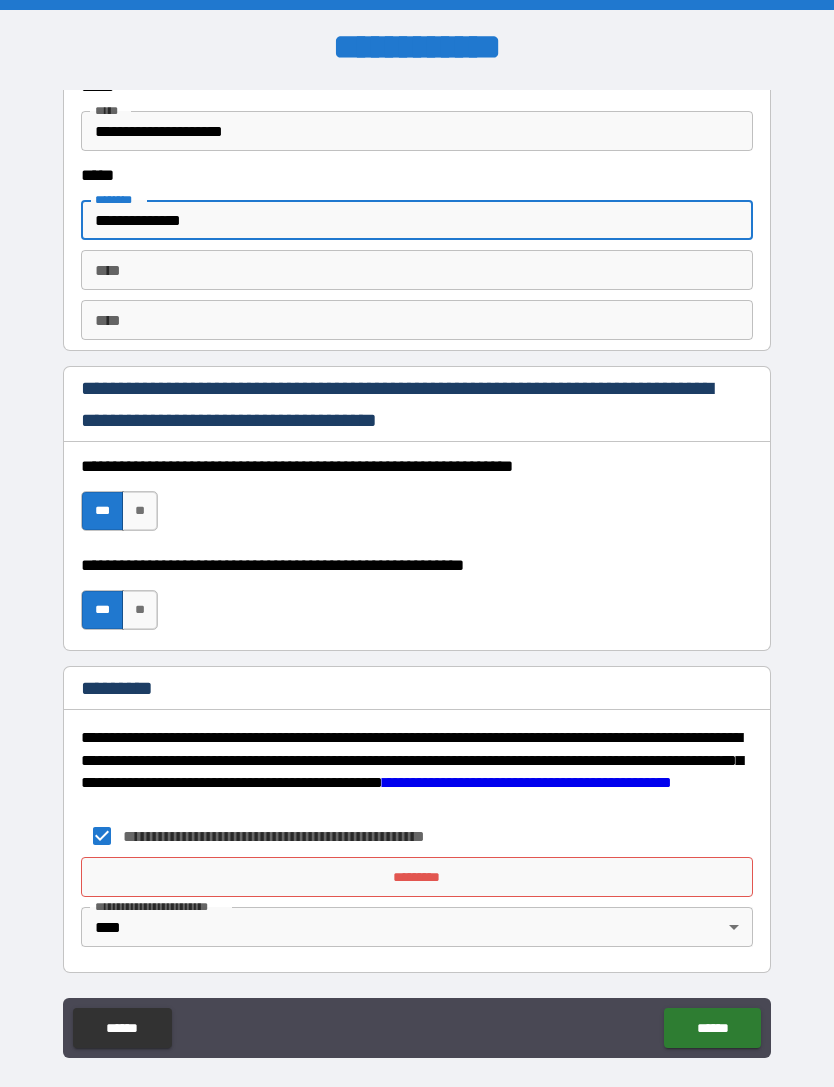 scroll, scrollTop: 2718, scrollLeft: 0, axis: vertical 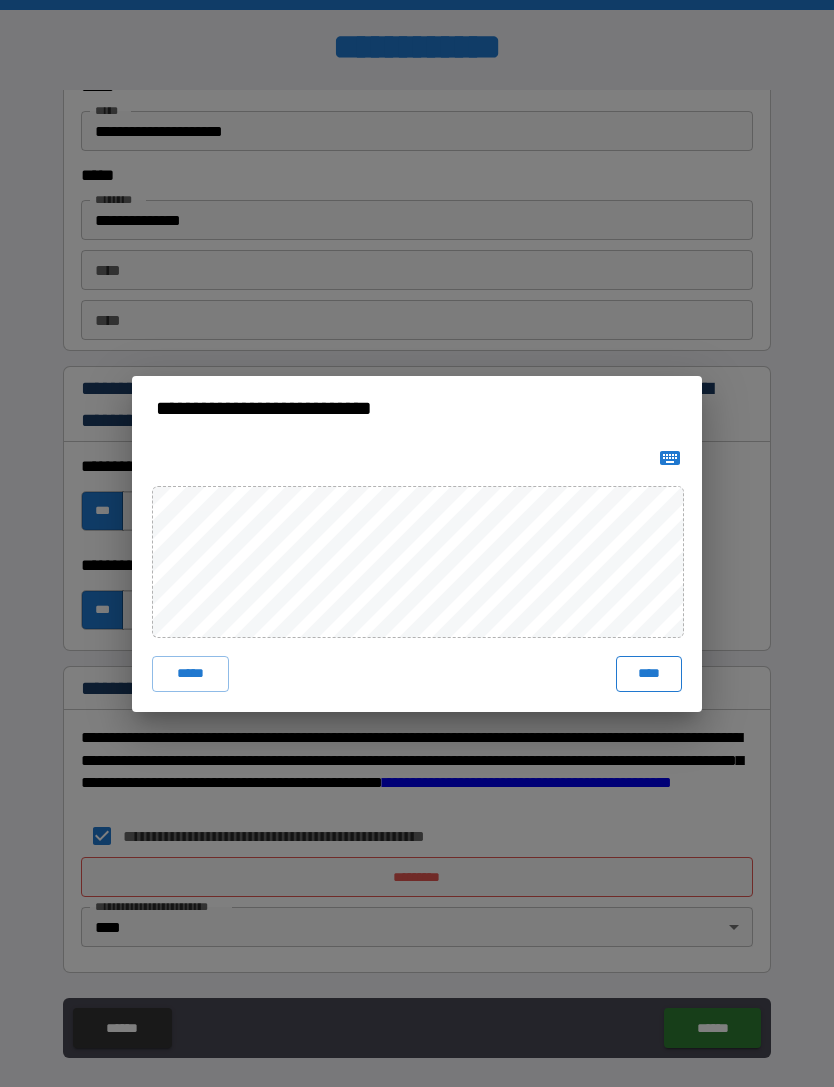 click on "****" at bounding box center [649, 674] 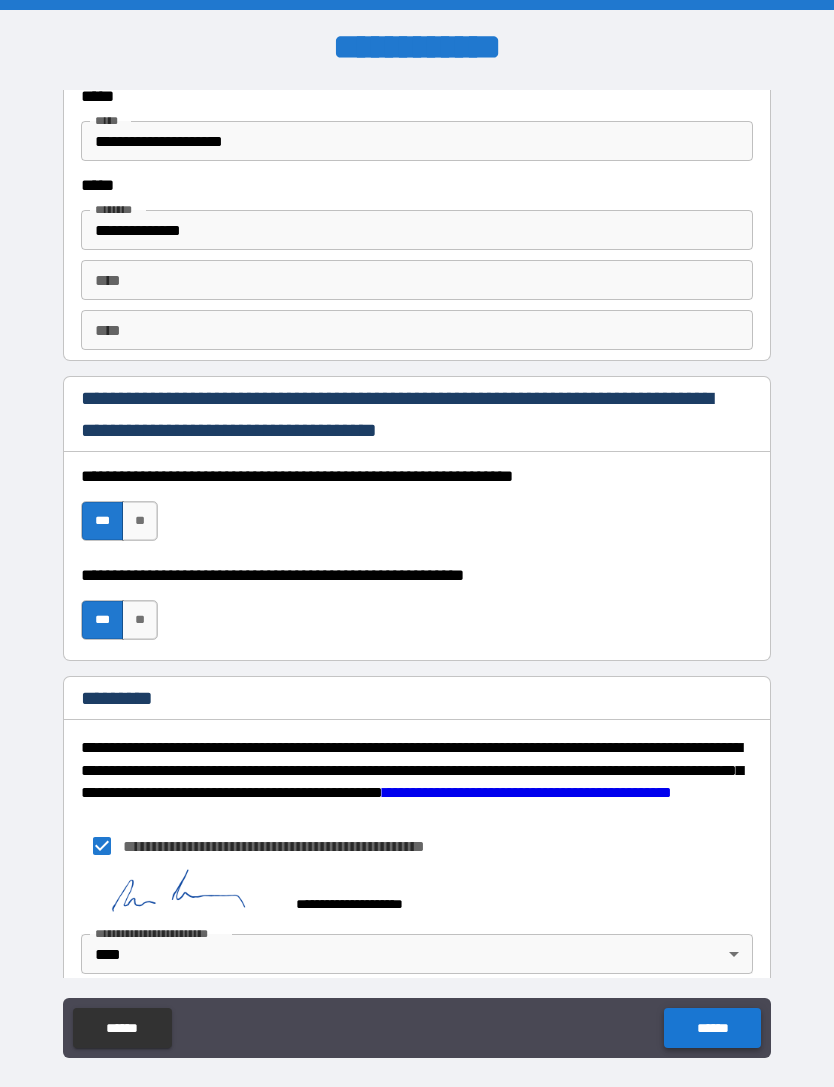 click on "******" at bounding box center (712, 1028) 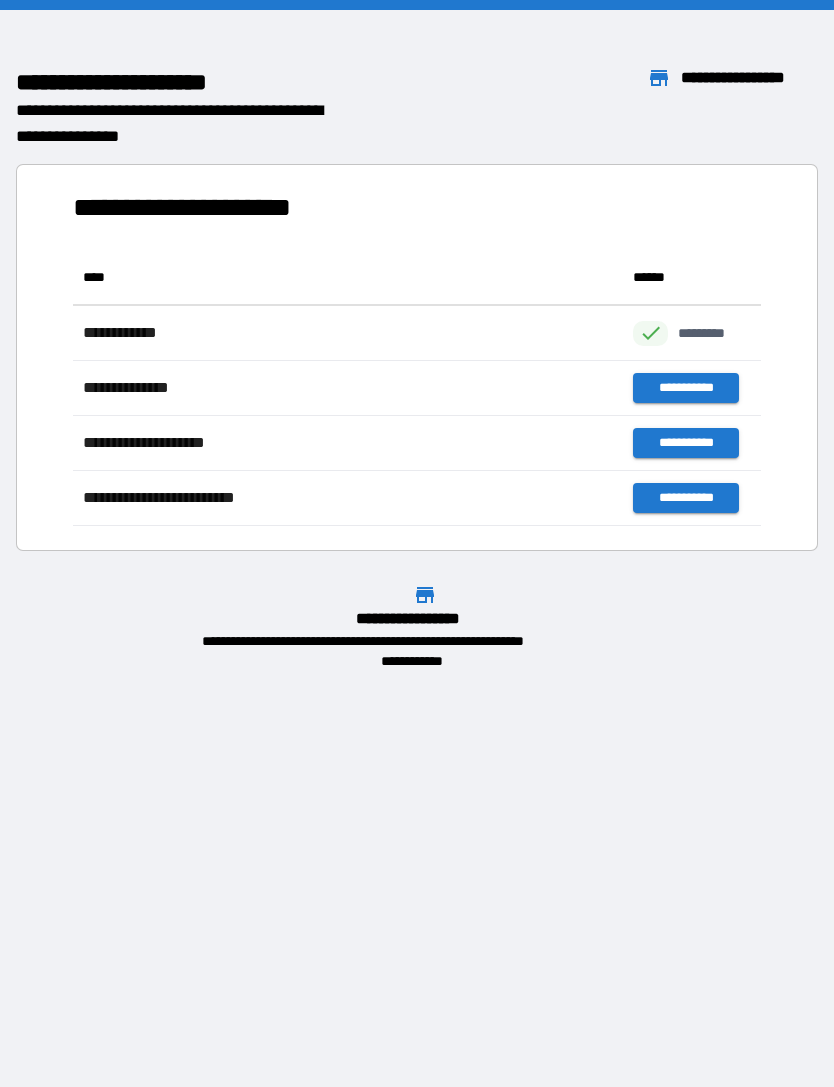 scroll, scrollTop: 276, scrollLeft: 688, axis: both 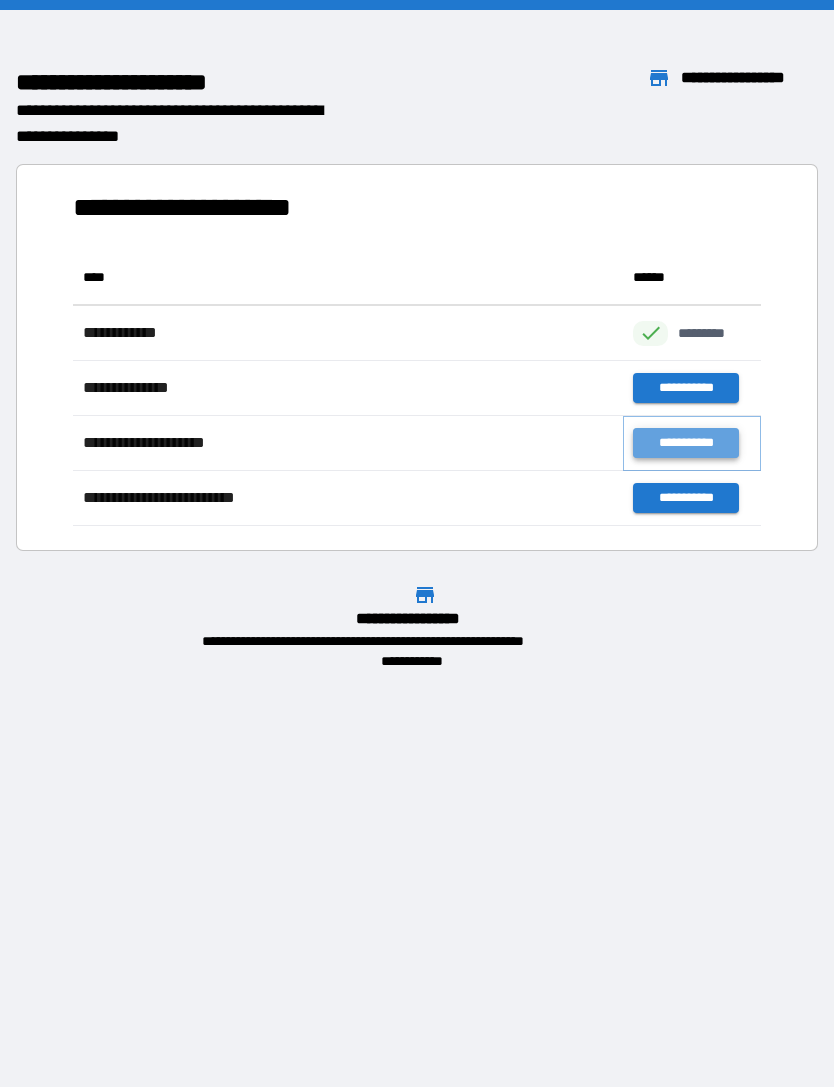 click on "**********" at bounding box center (685, 443) 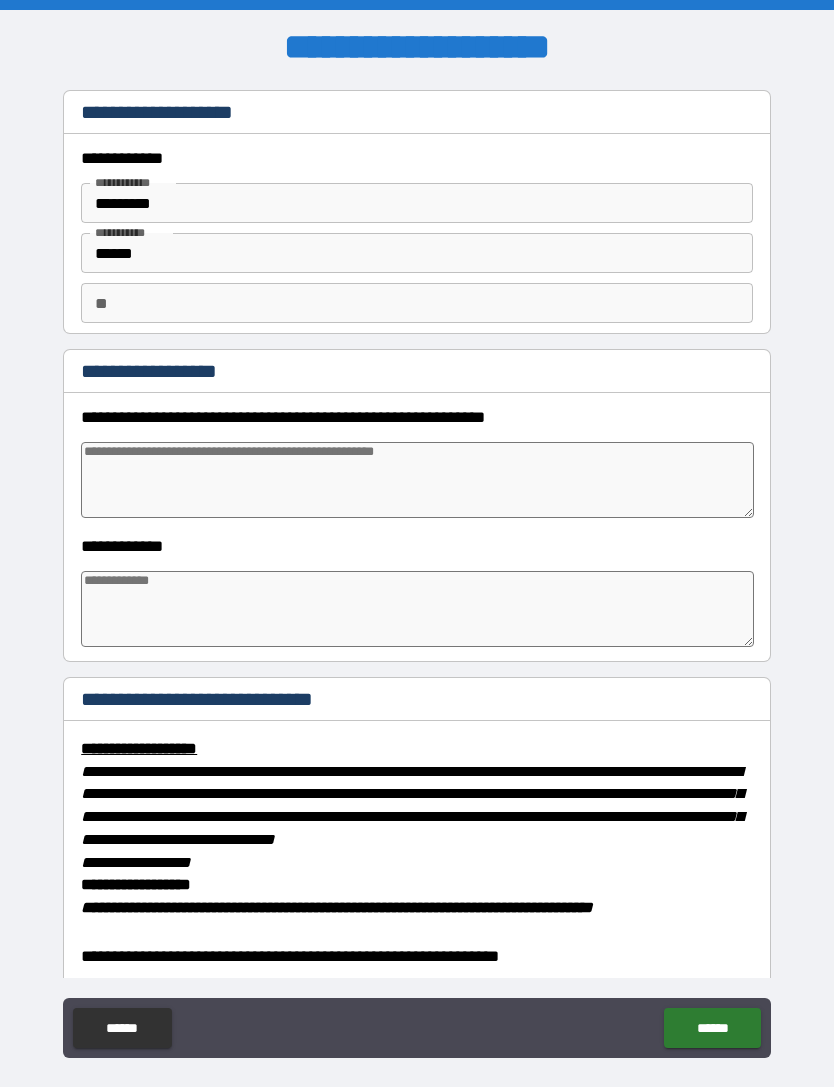 click at bounding box center (417, 480) 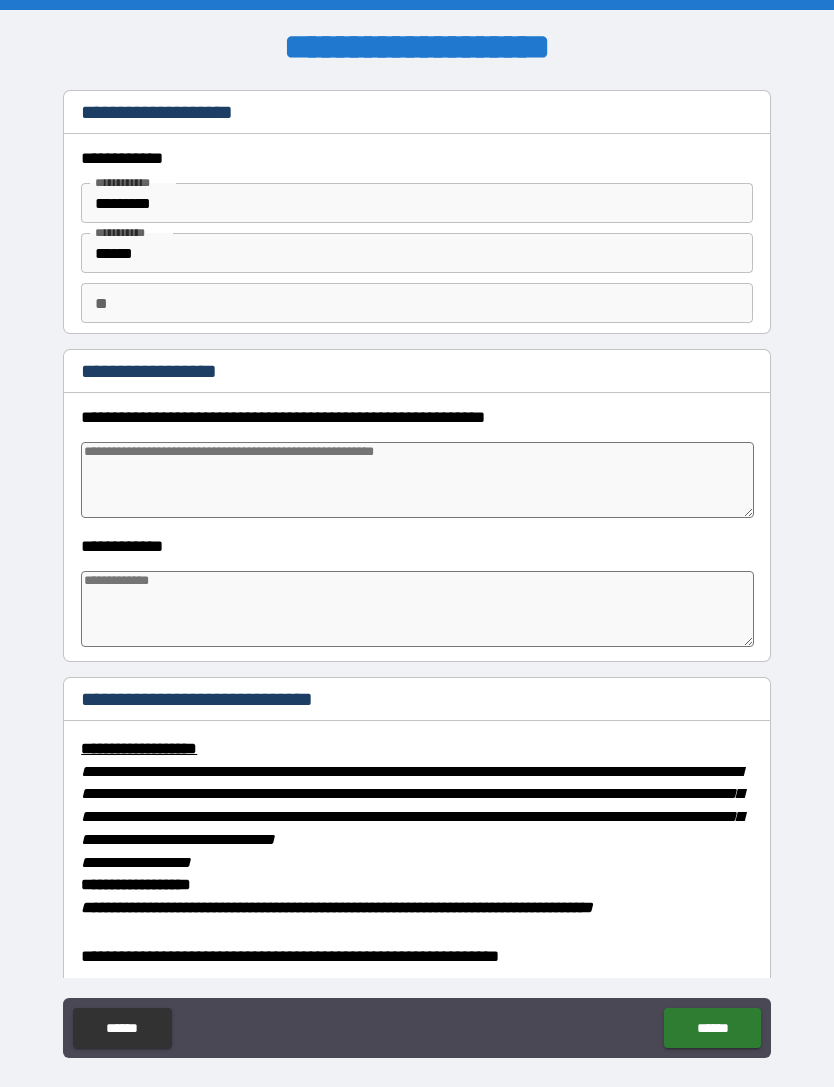type on "*" 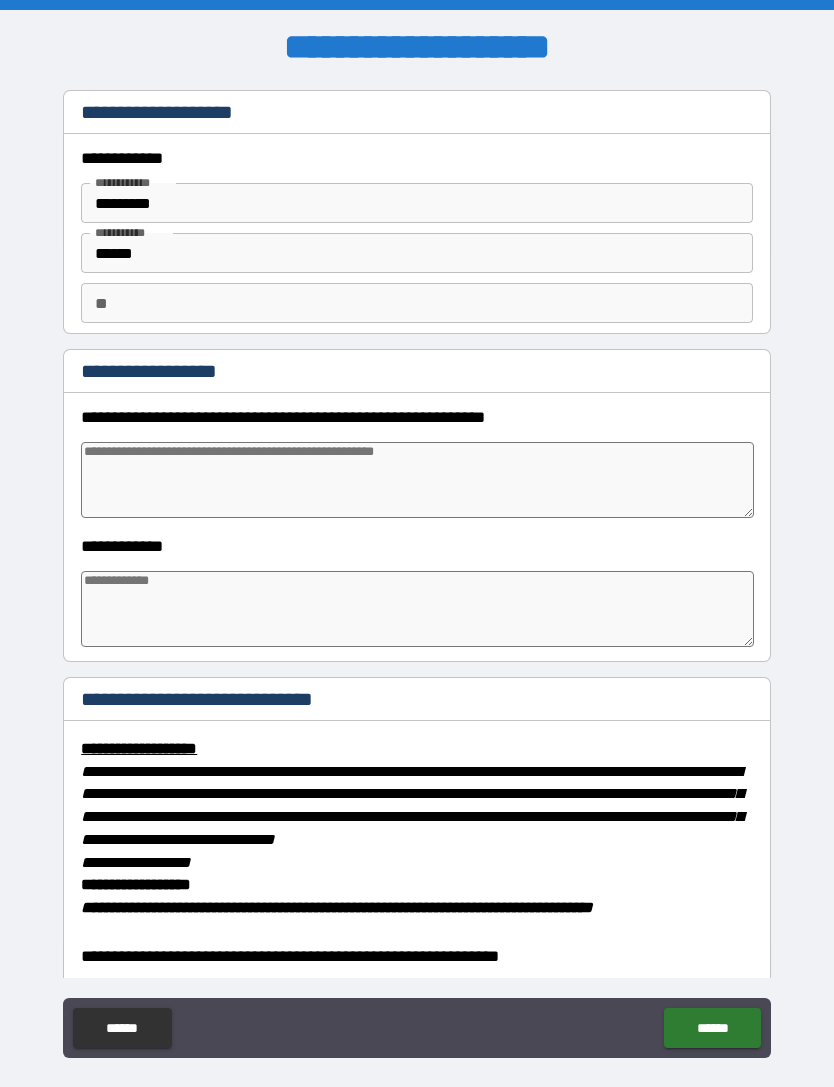 type on "*" 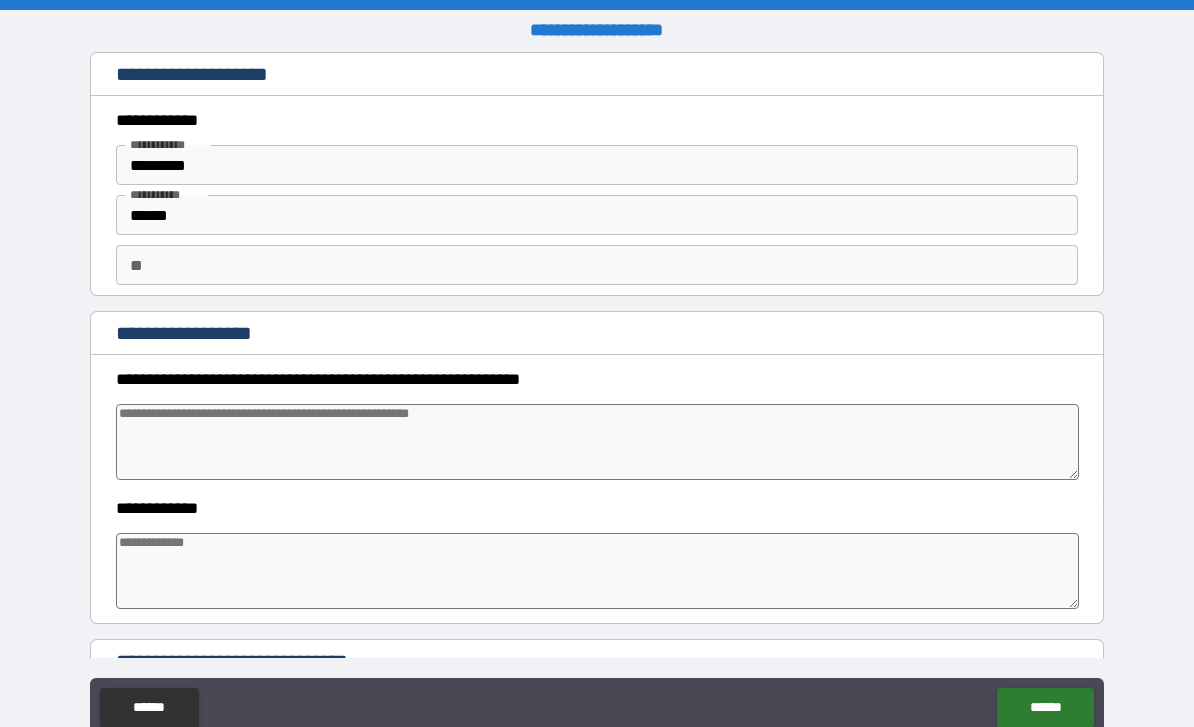 type on "*" 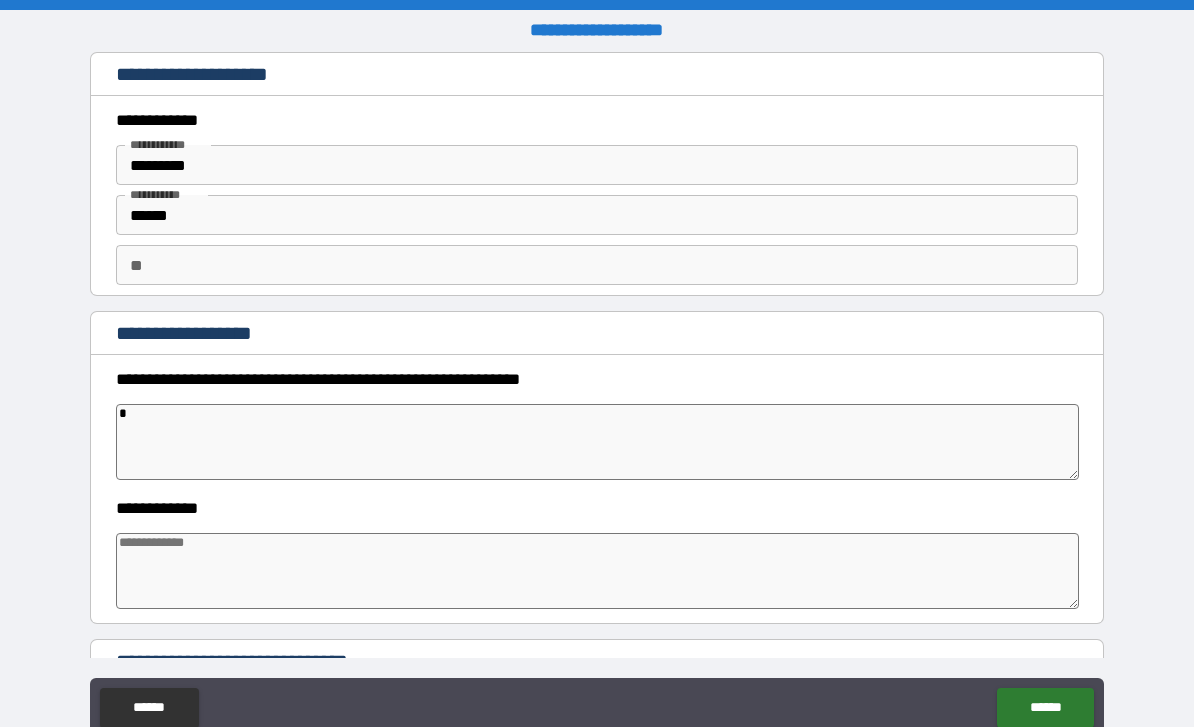 type on "**" 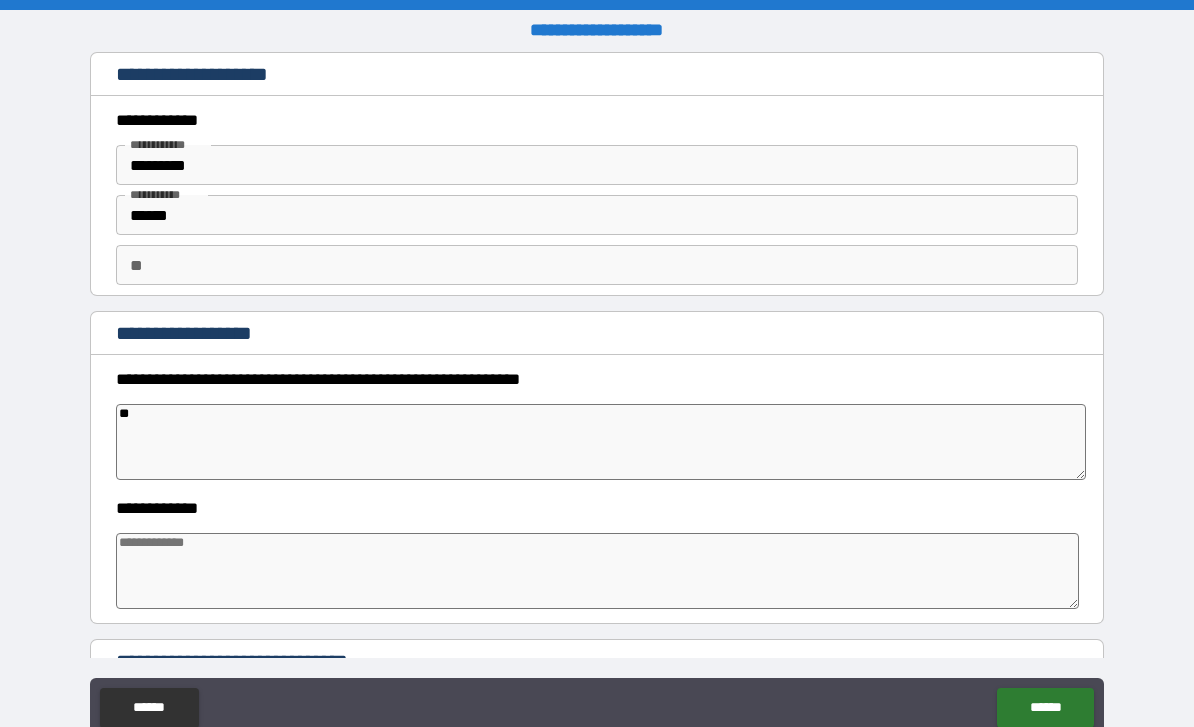 type on "*" 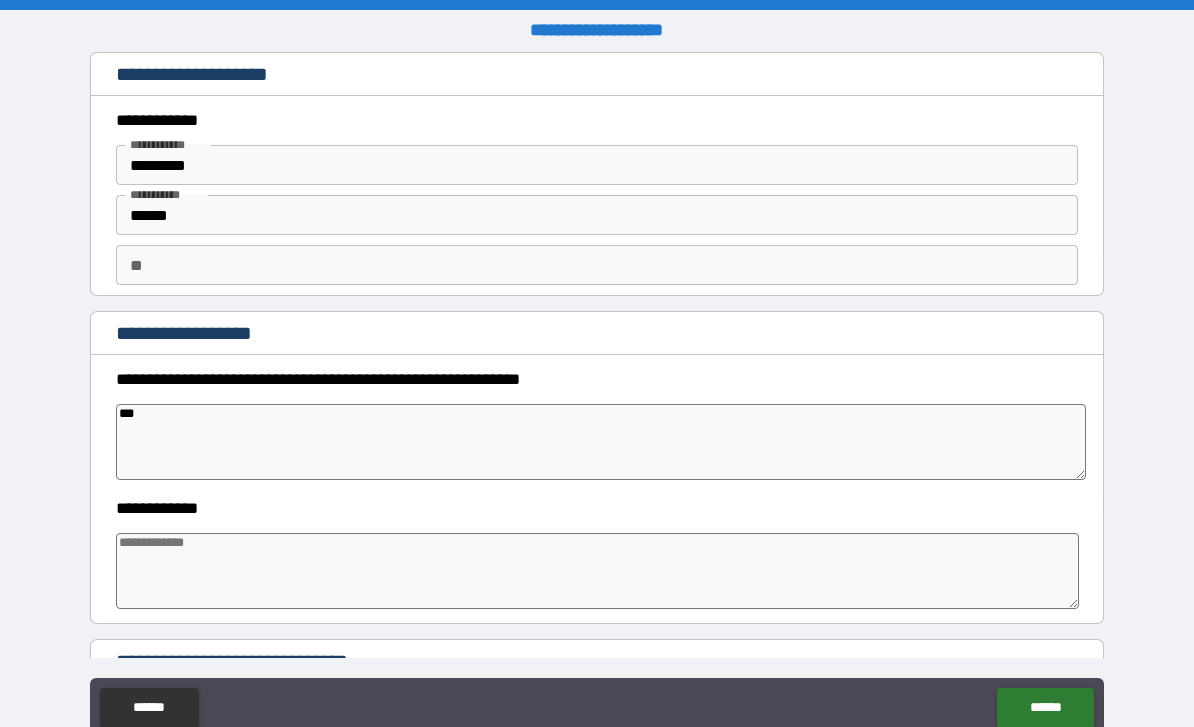 type on "****" 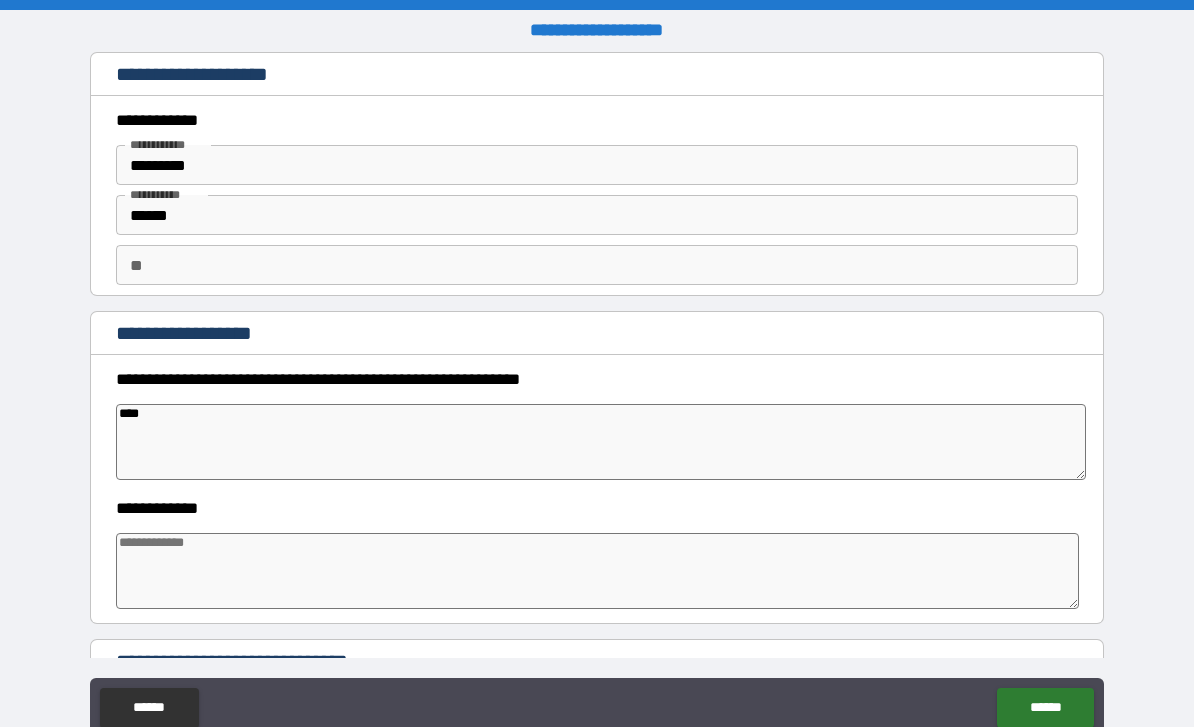 type on "*****" 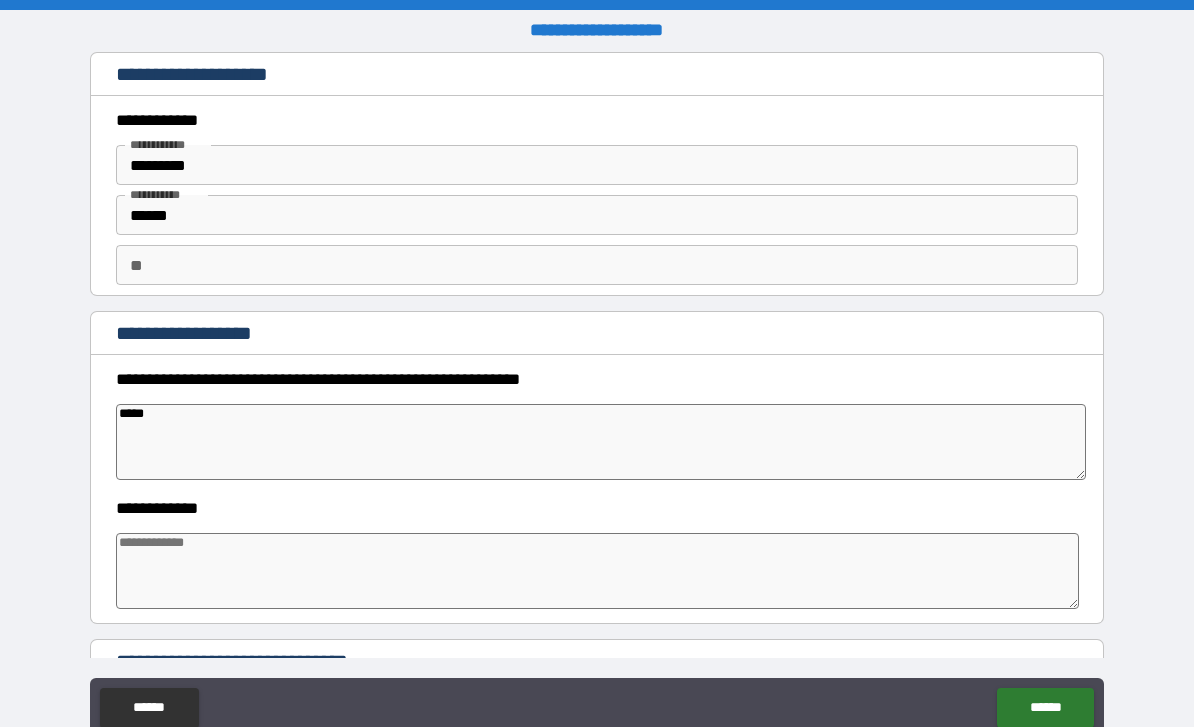 type on "******" 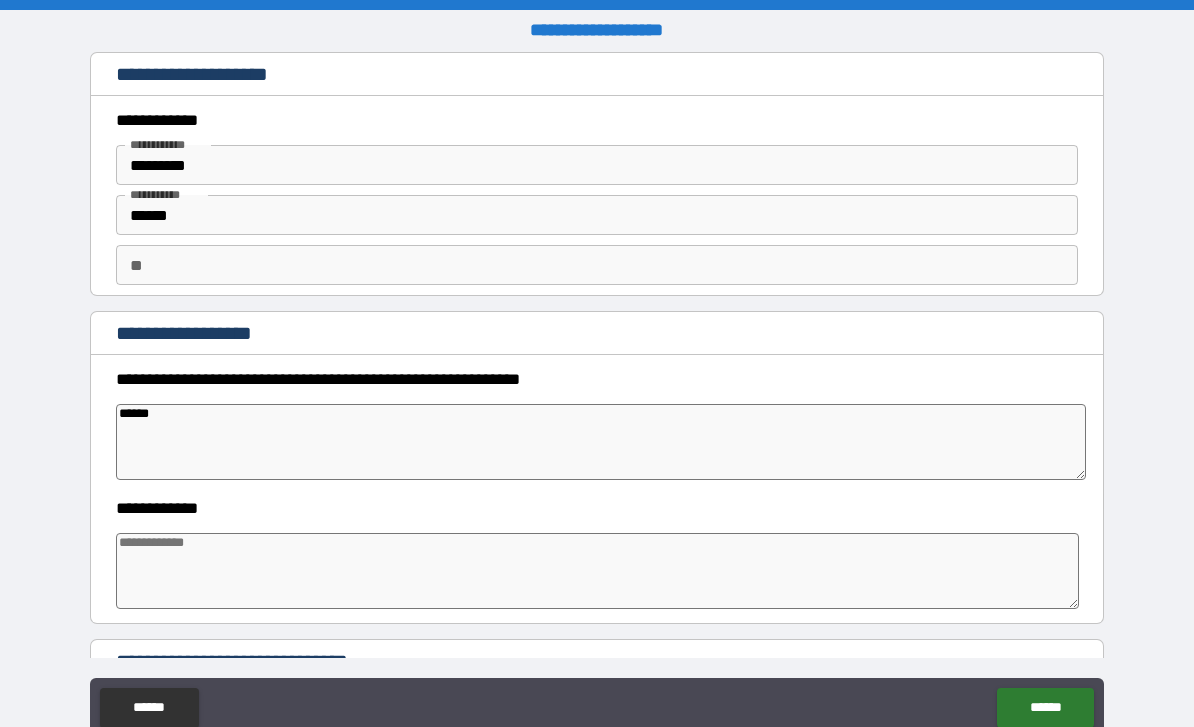 type on "*******" 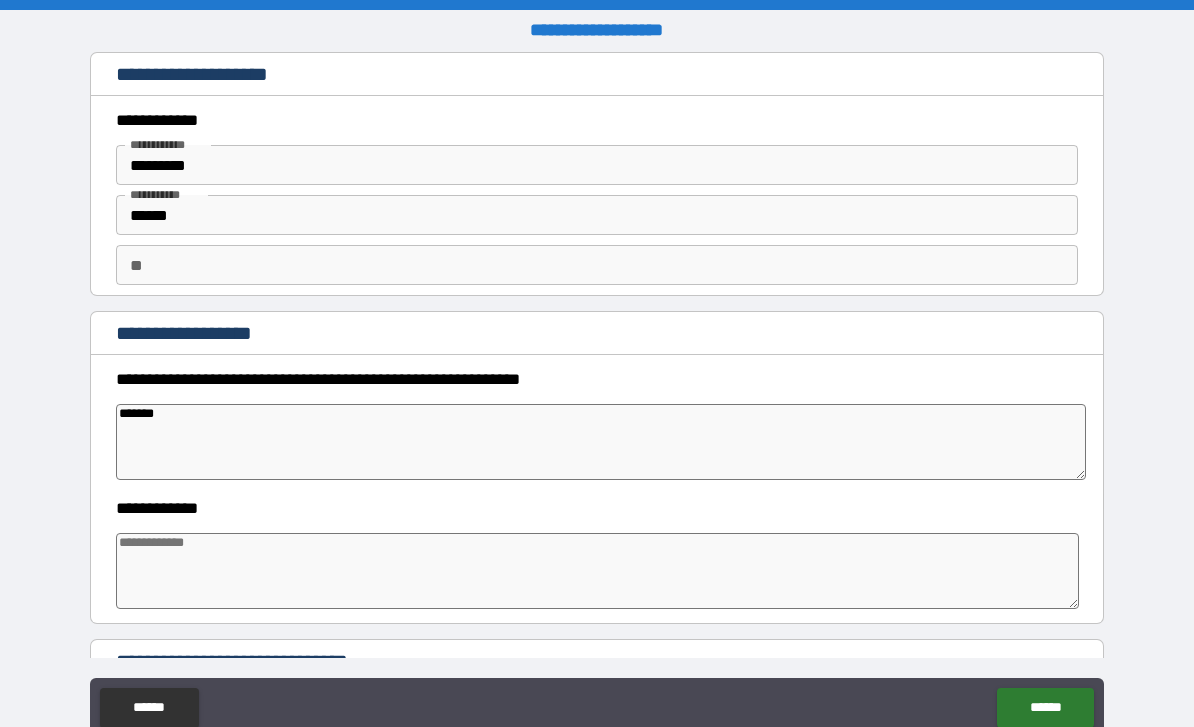 type on "*******" 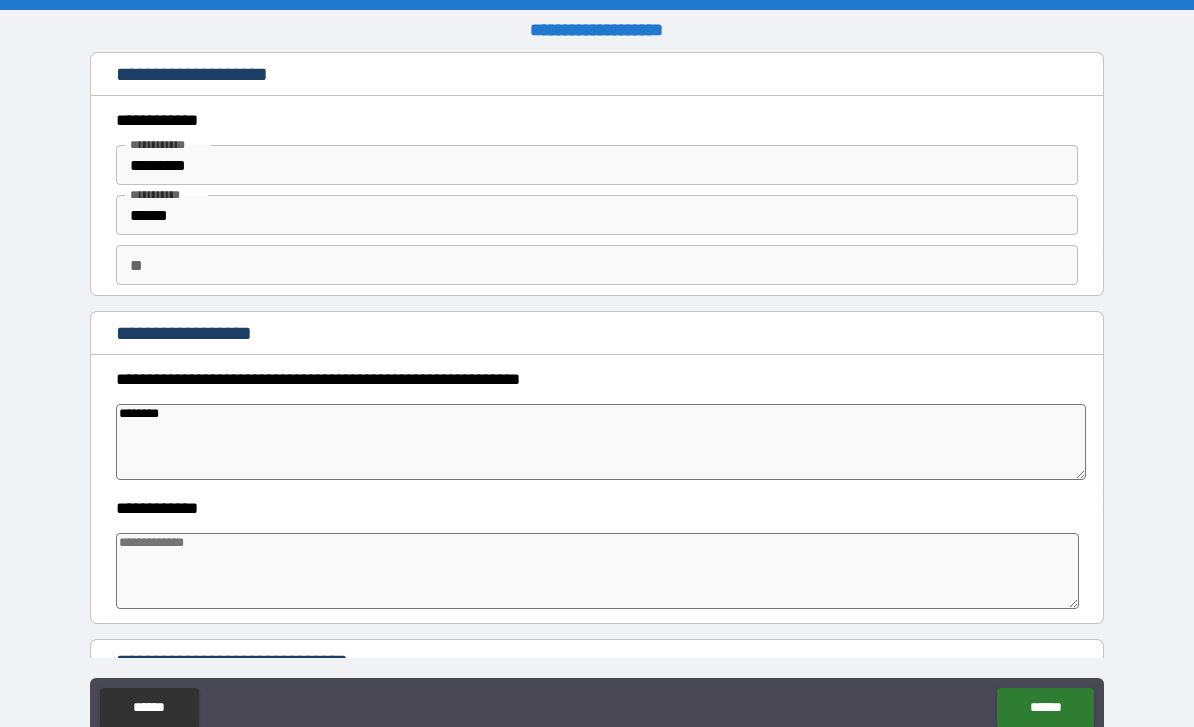 type on "*" 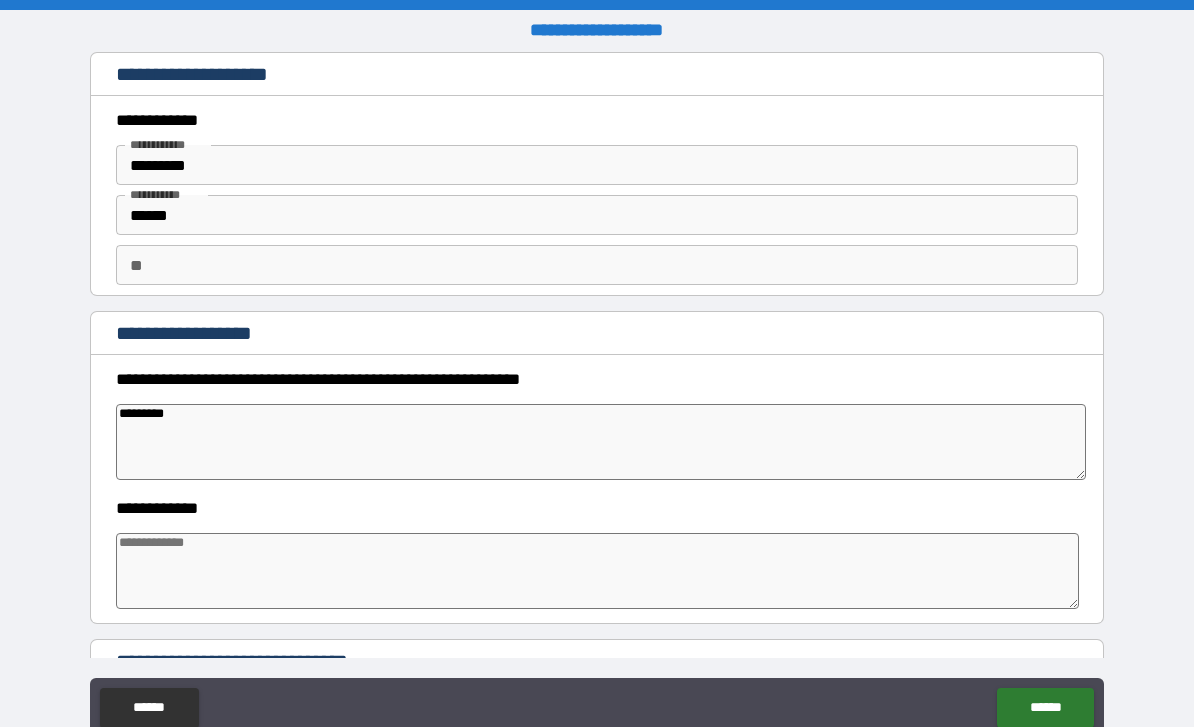 type on "*" 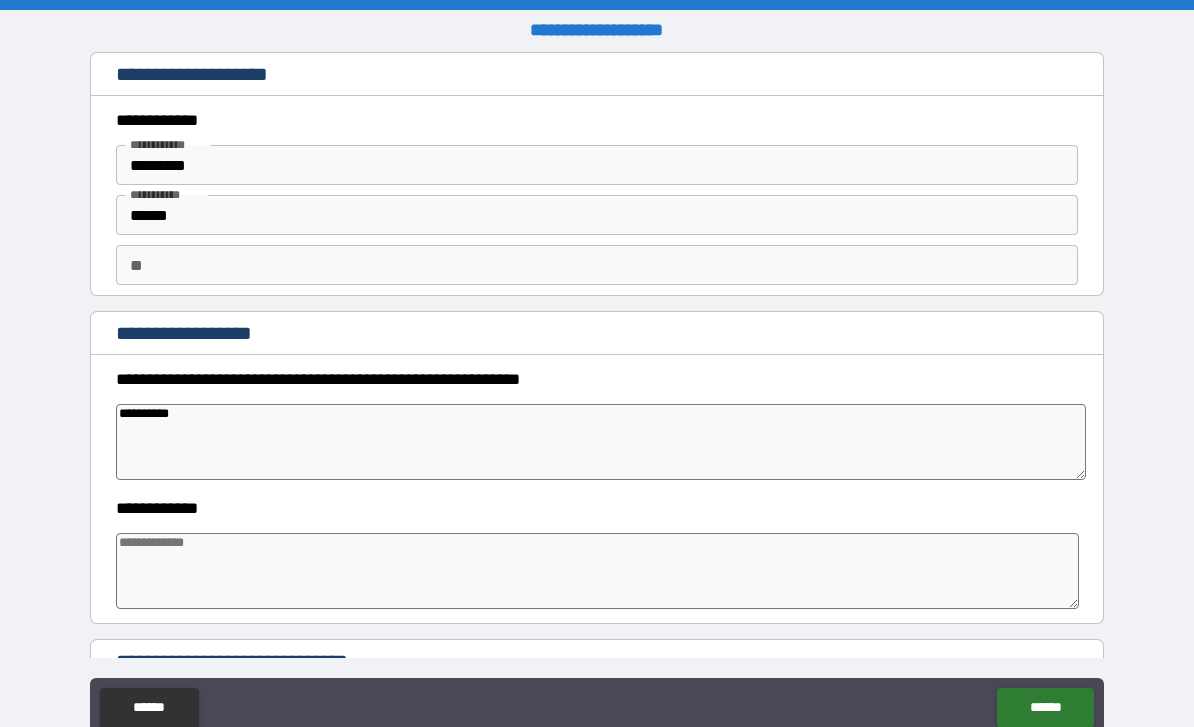 type on "*" 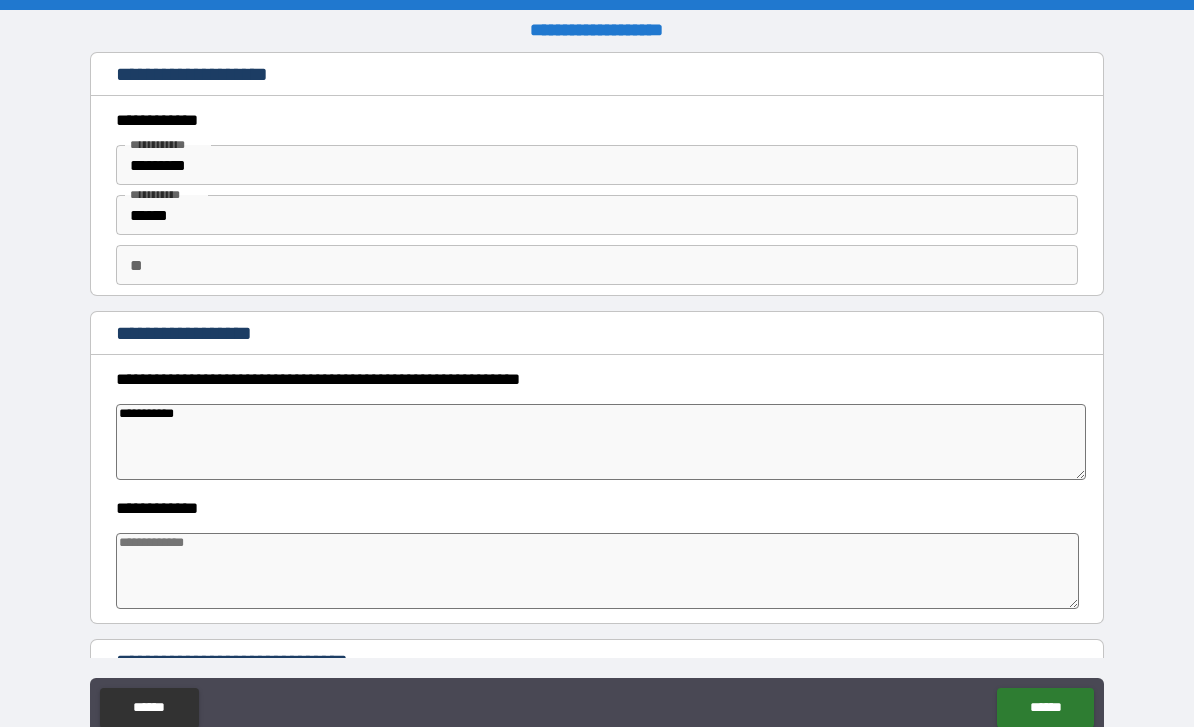 type on "*" 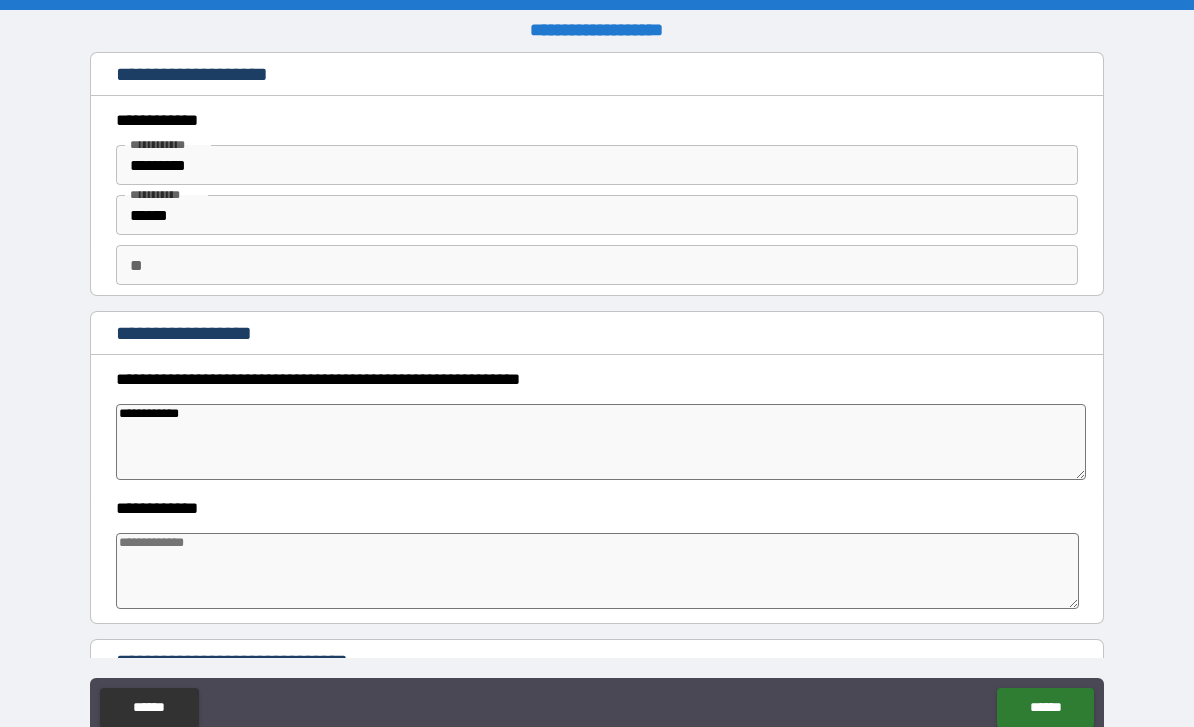 type on "*" 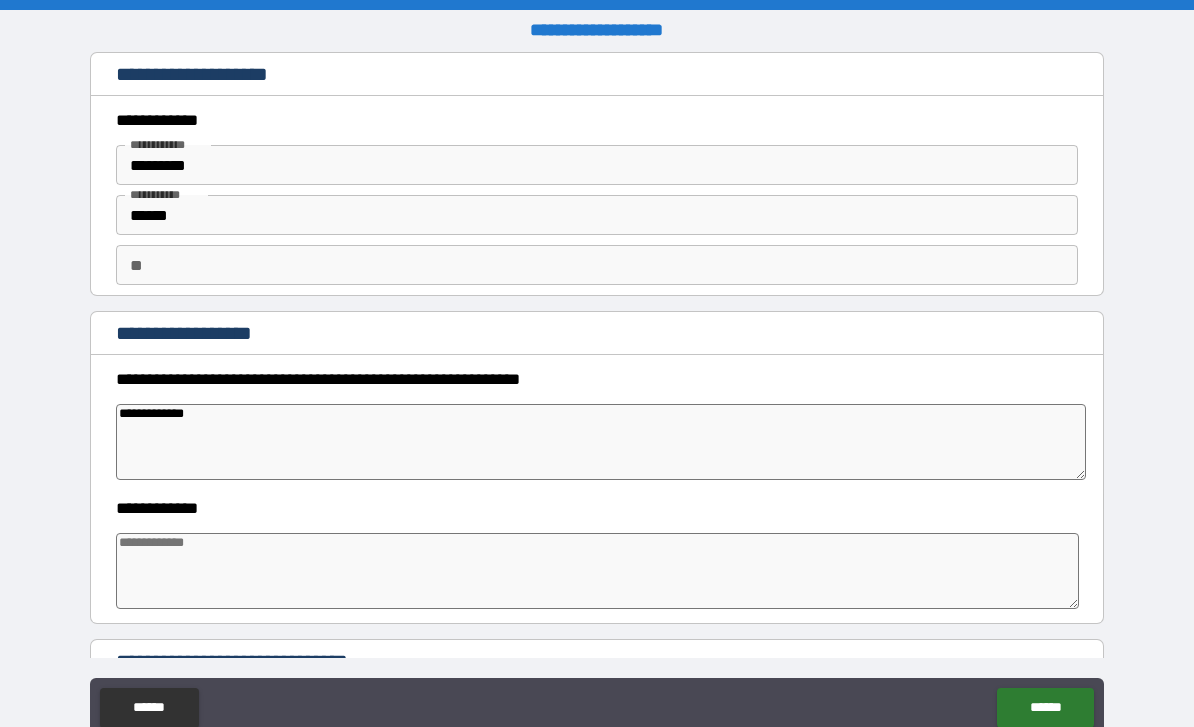 type on "*" 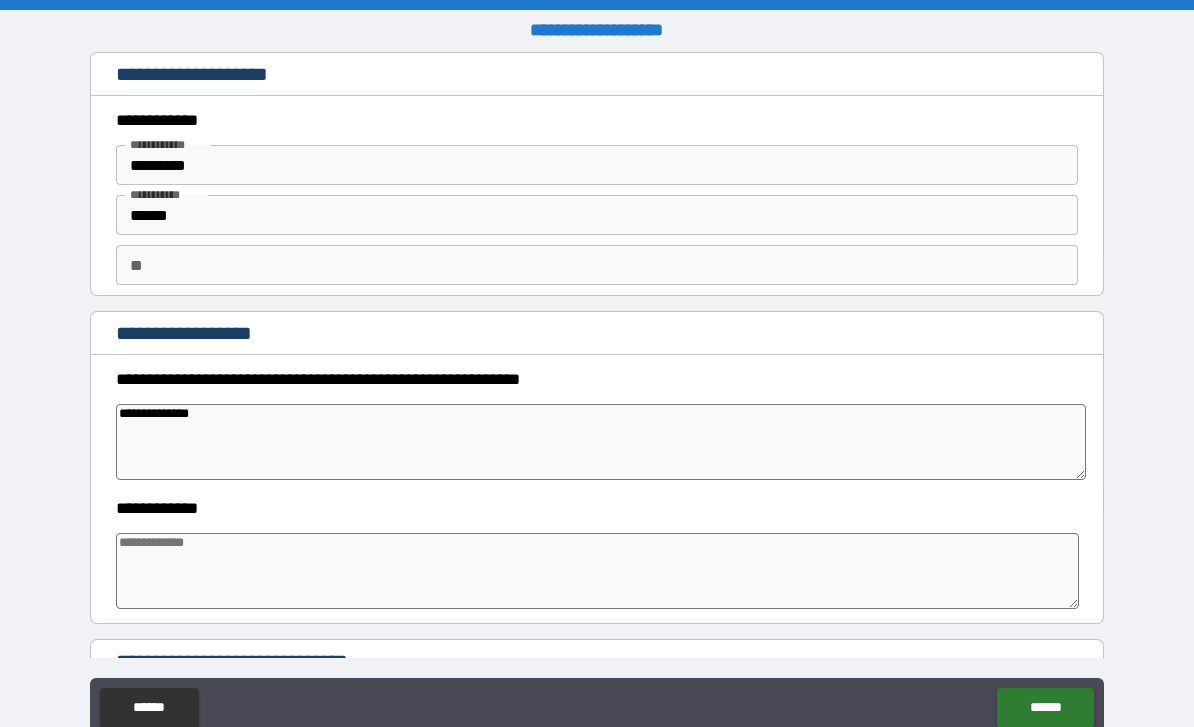 type on "*" 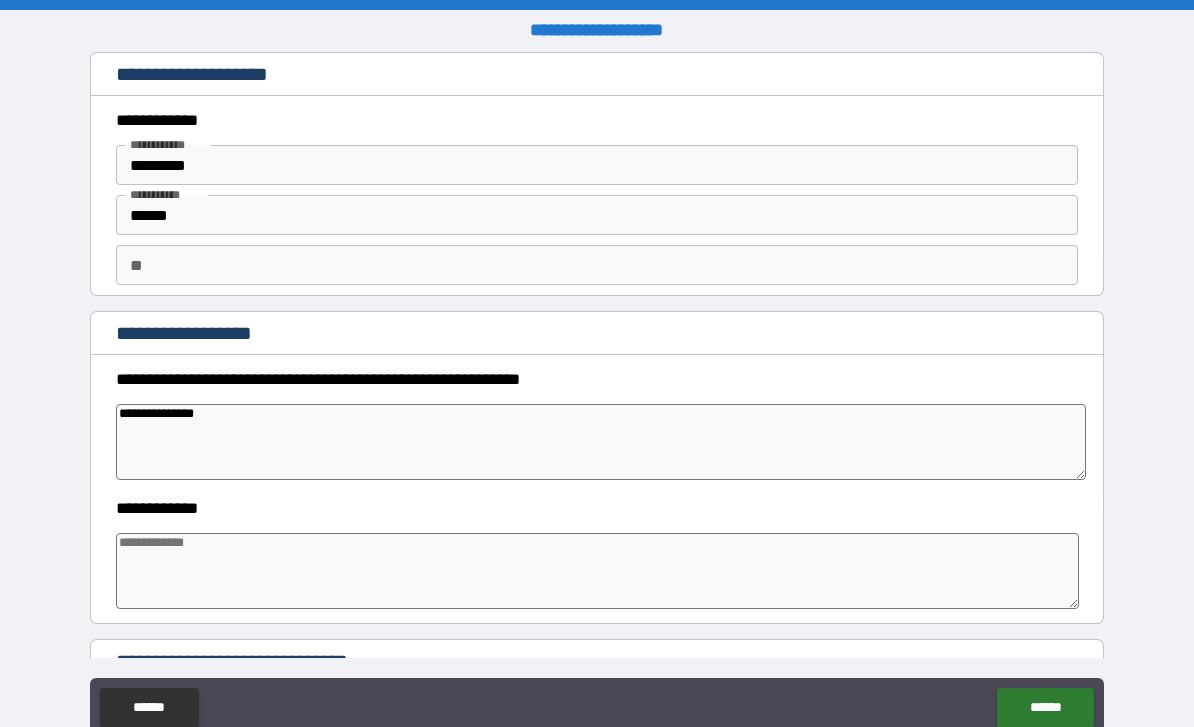 type on "*" 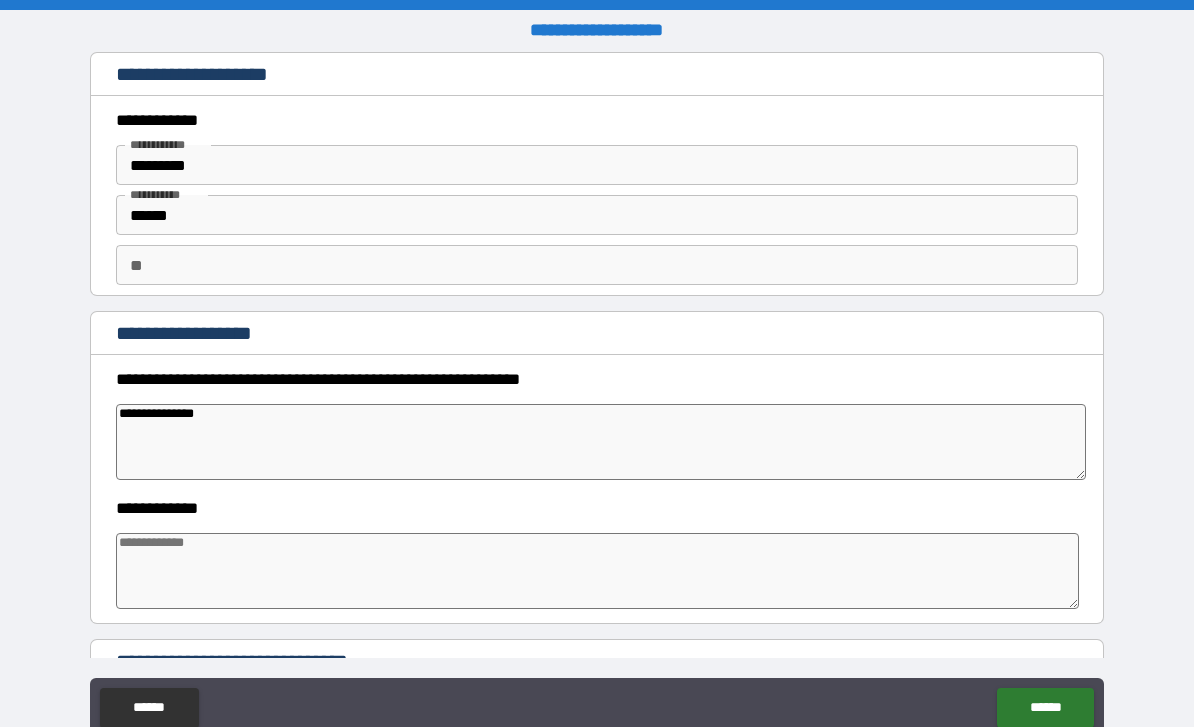 type on "*" 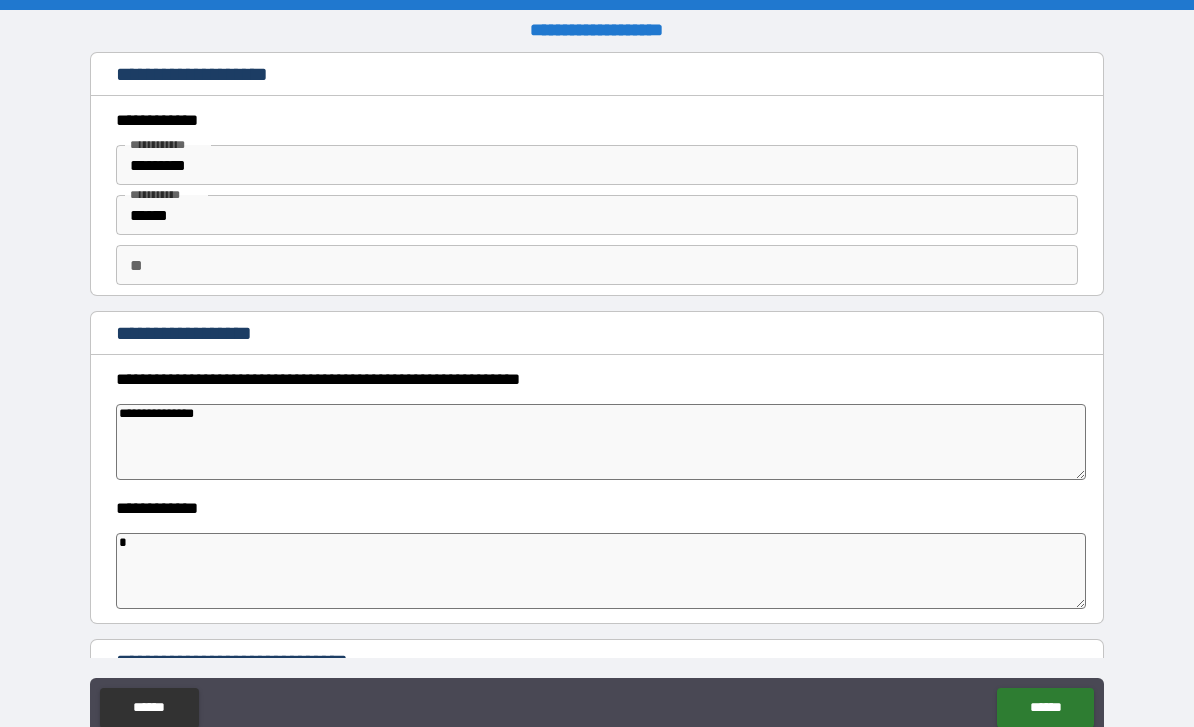 type on "*" 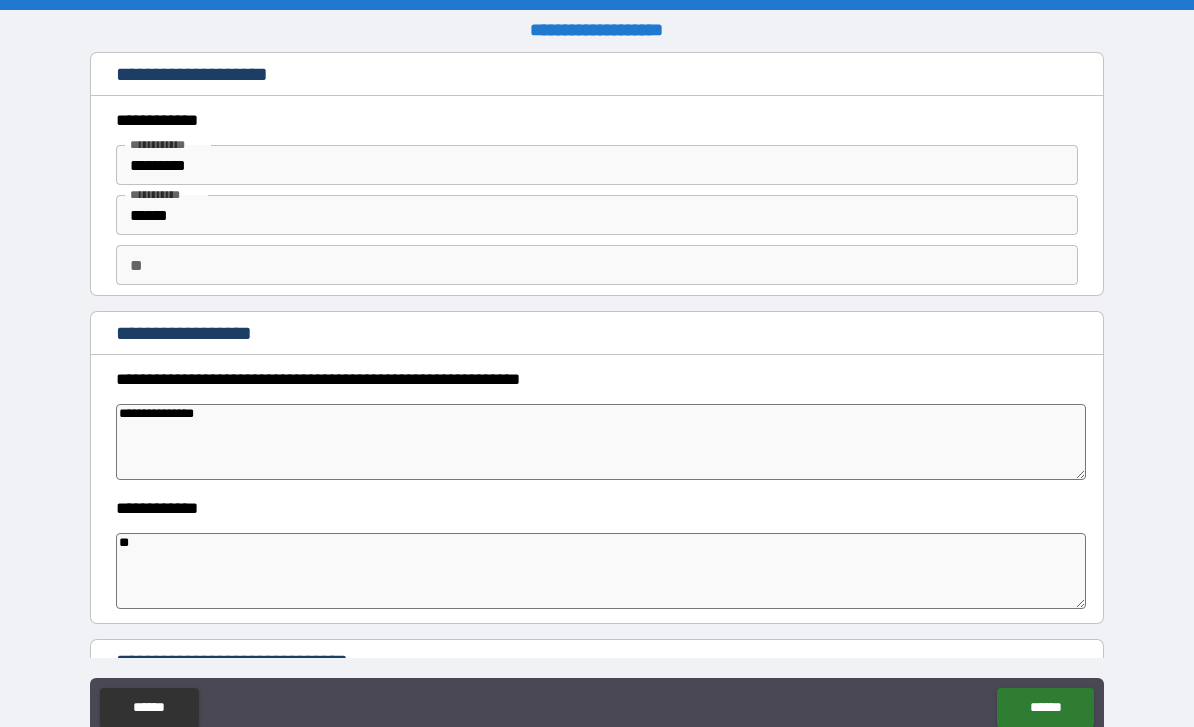 type on "*" 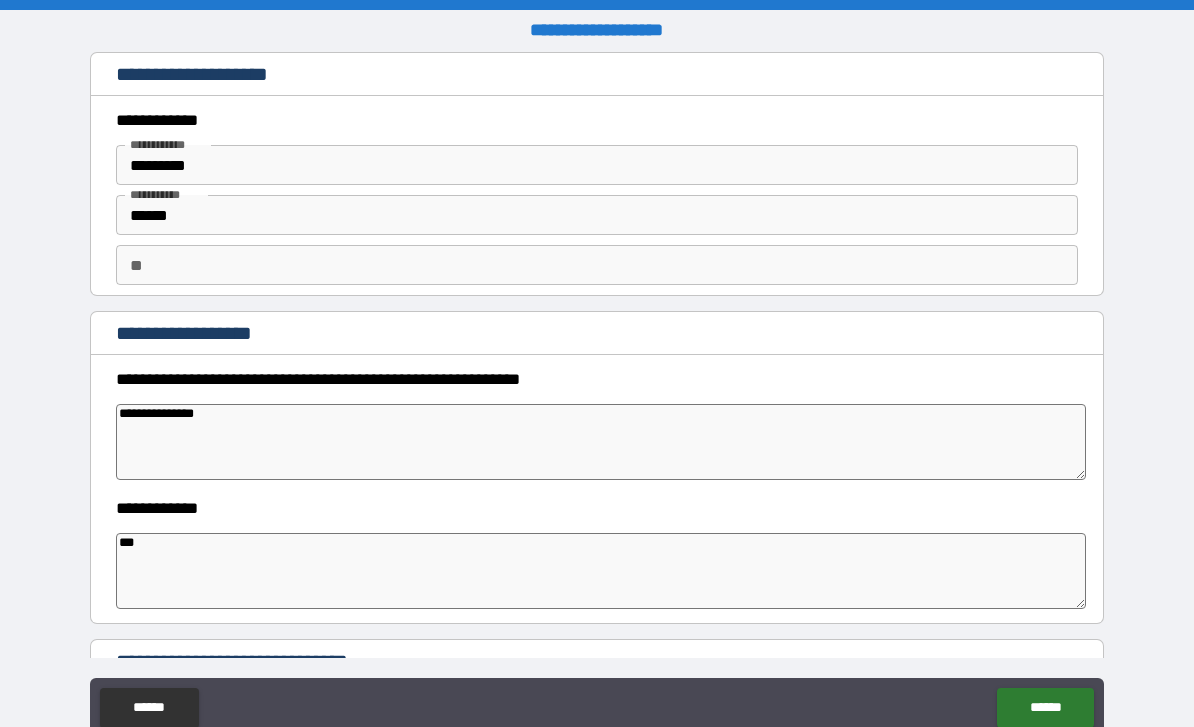 type on "*" 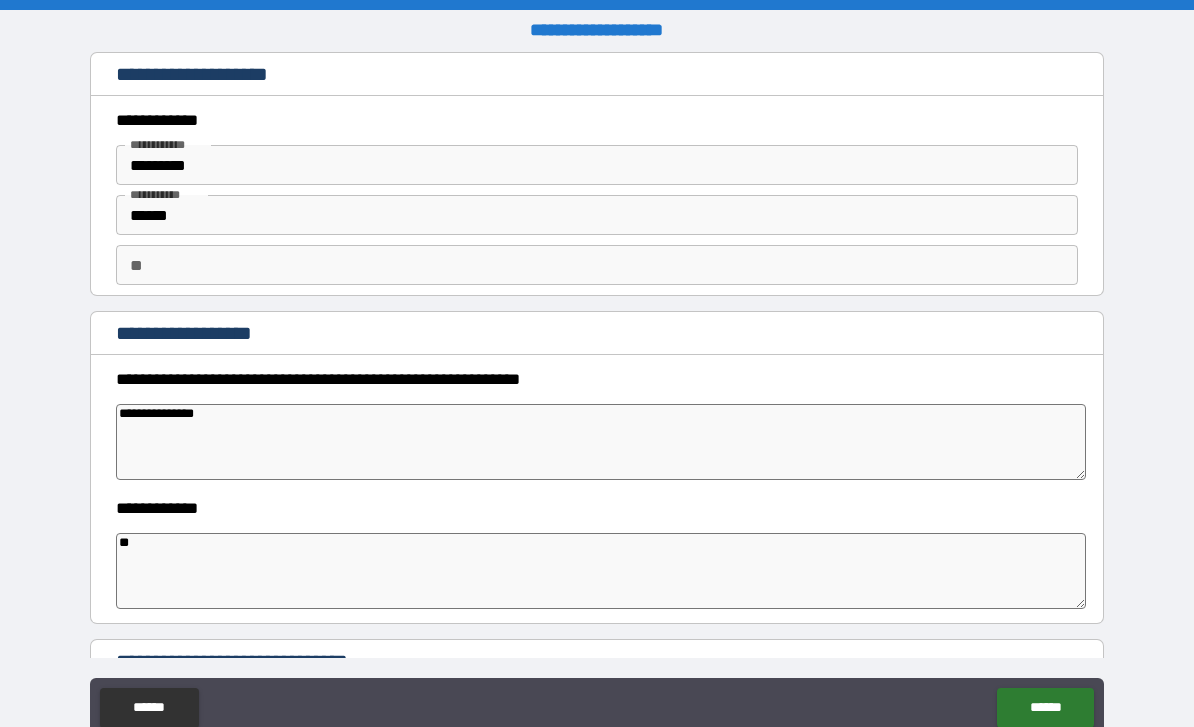 type on "*" 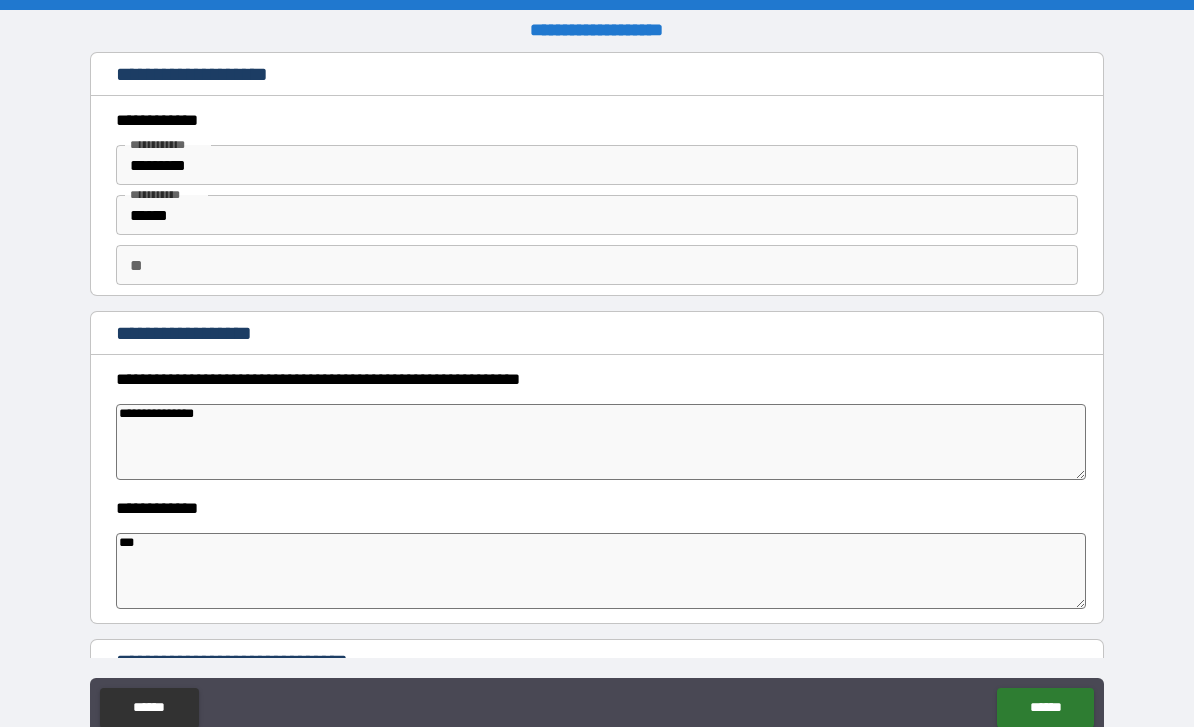 type on "*" 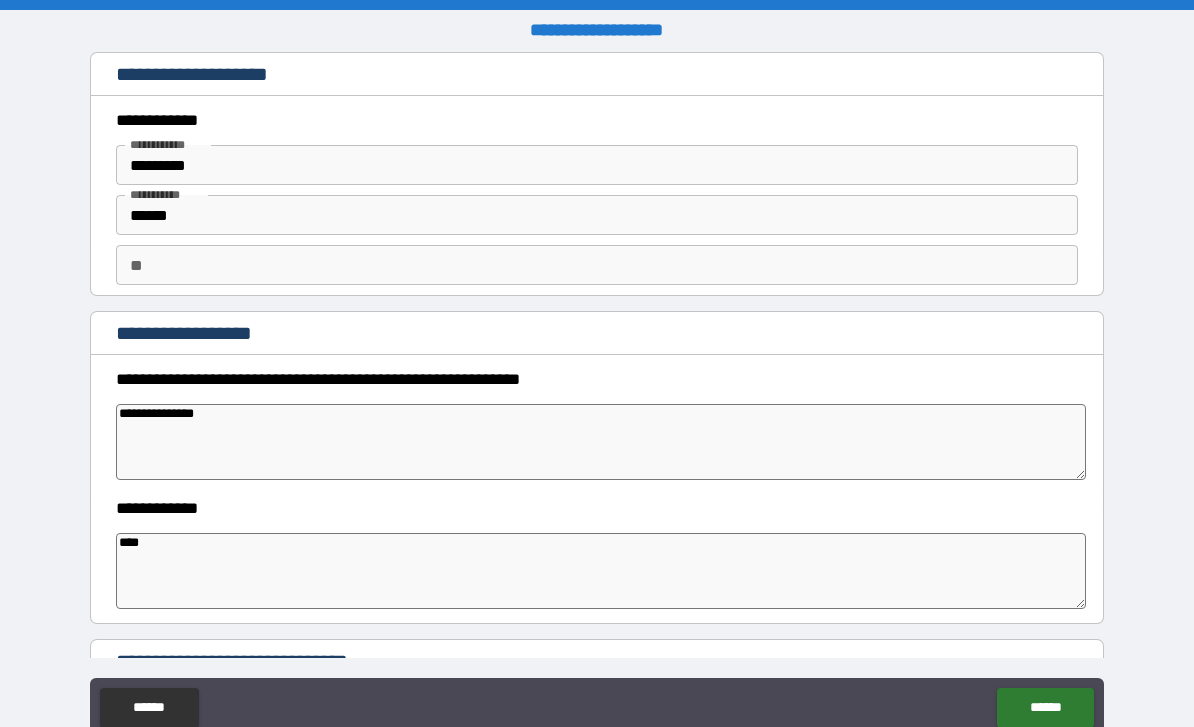 type on "*" 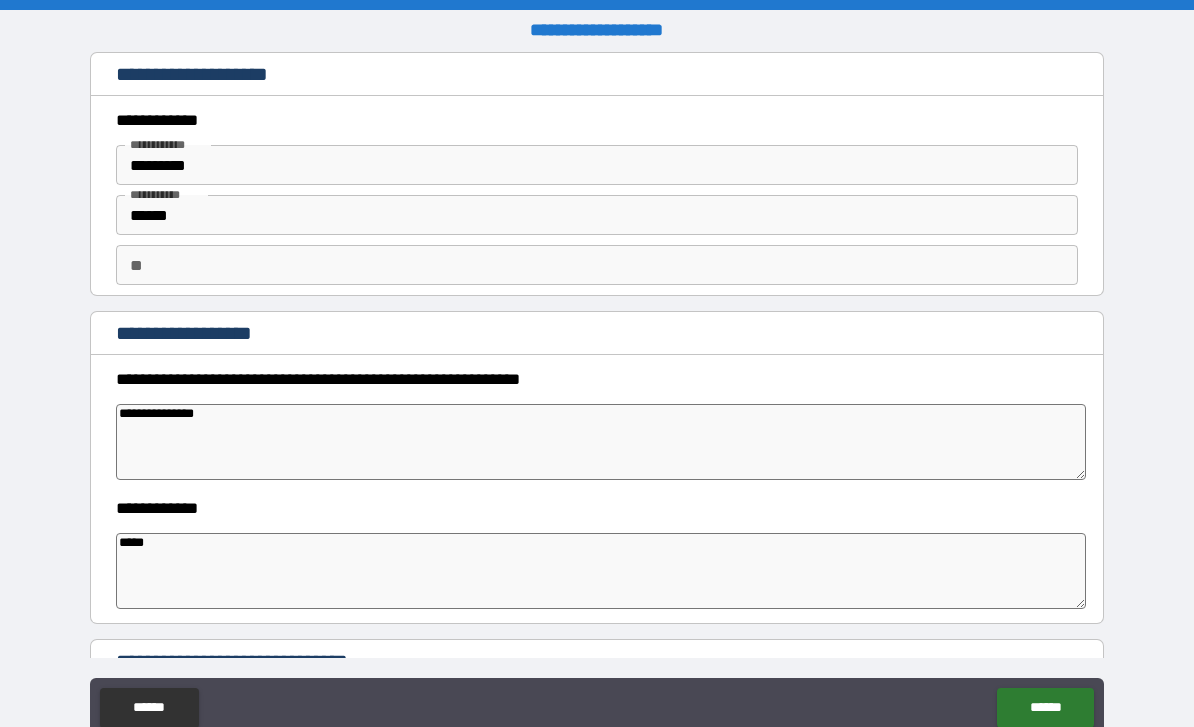type on "*" 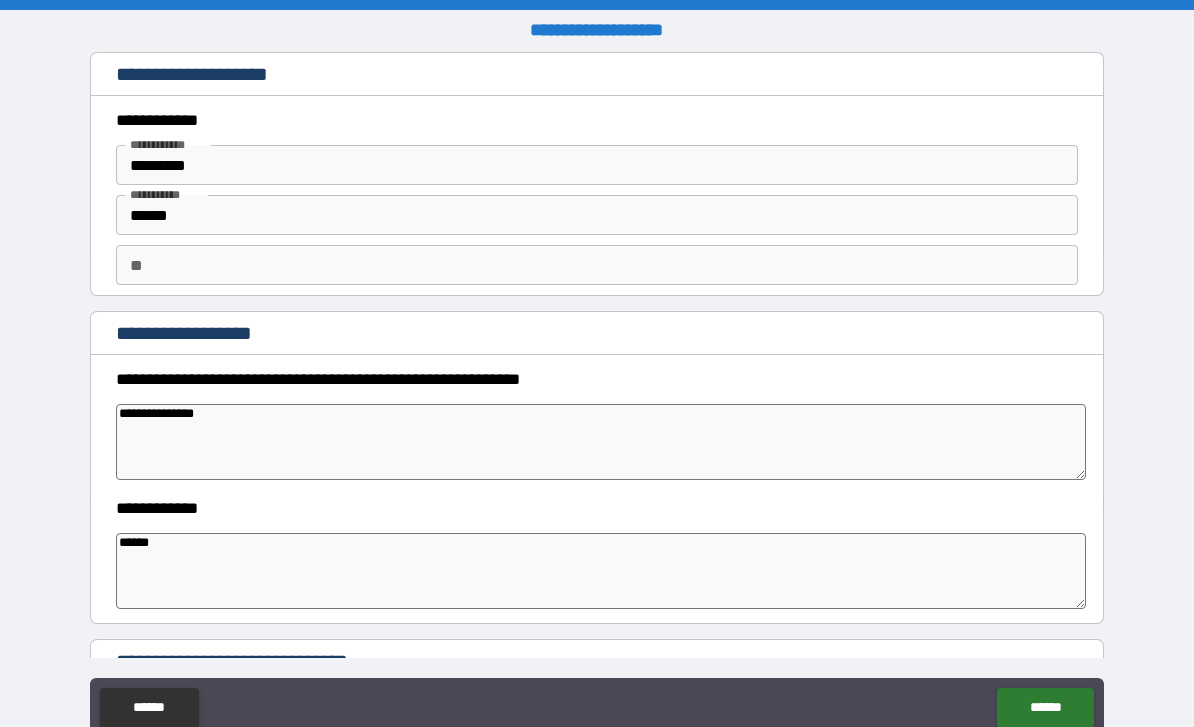 type on "*" 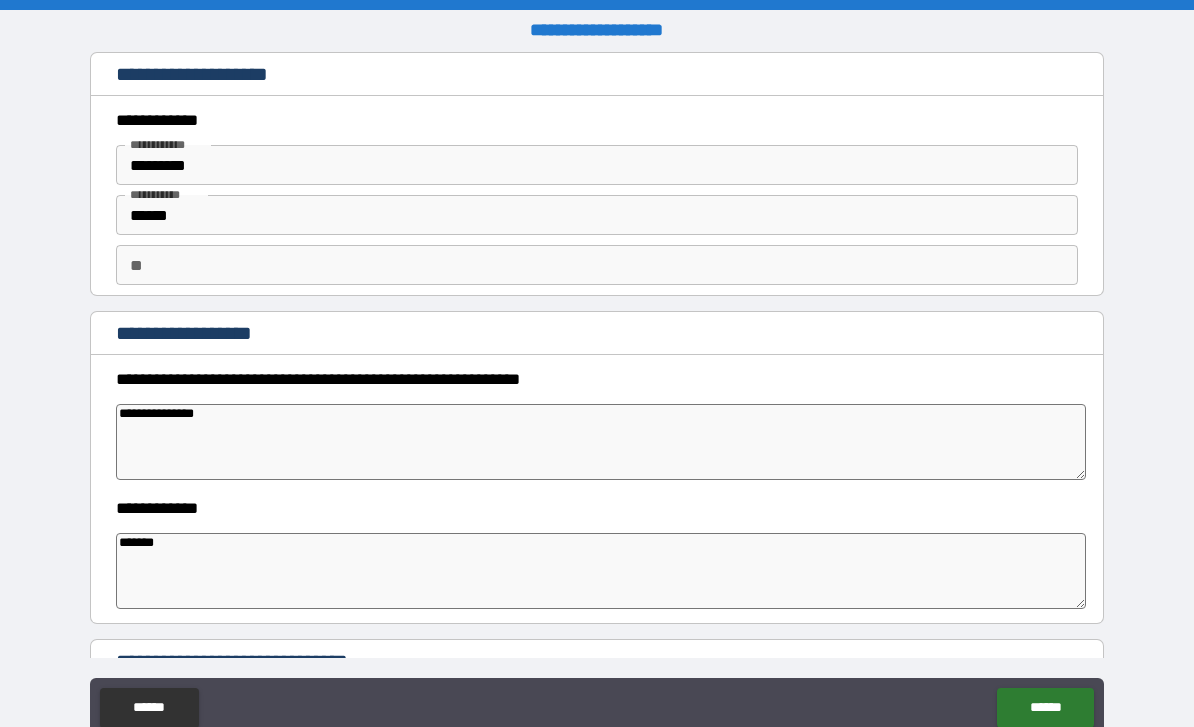 type on "*" 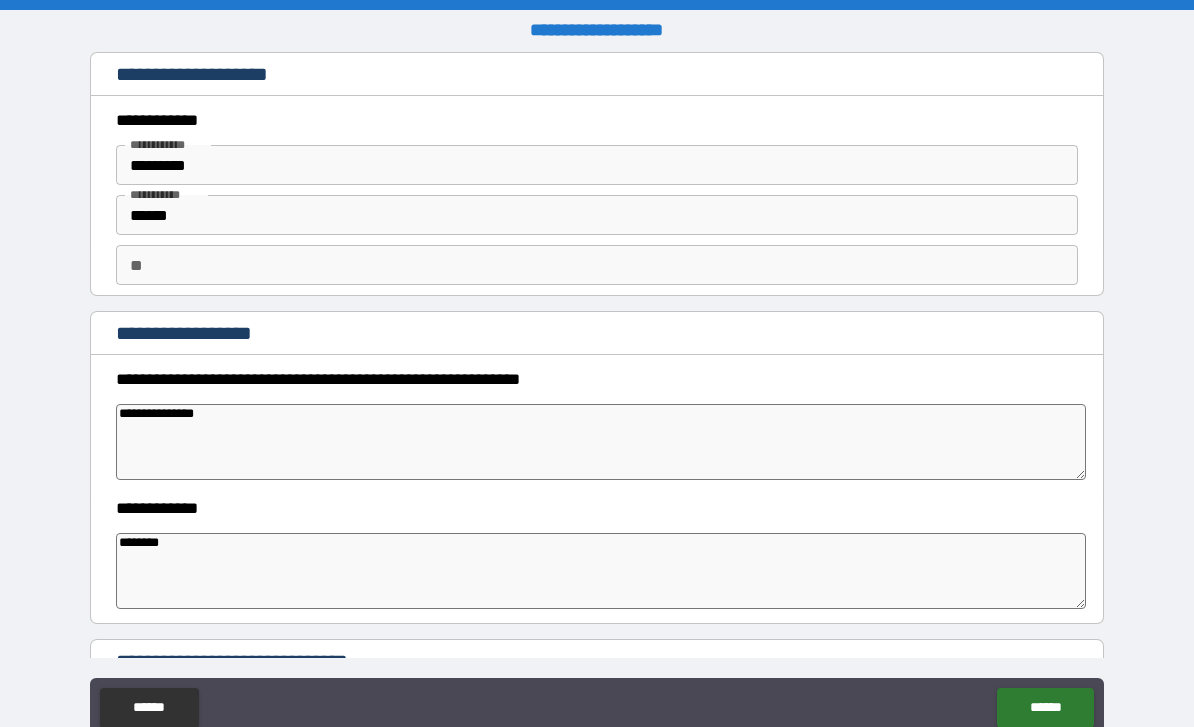 type on "*" 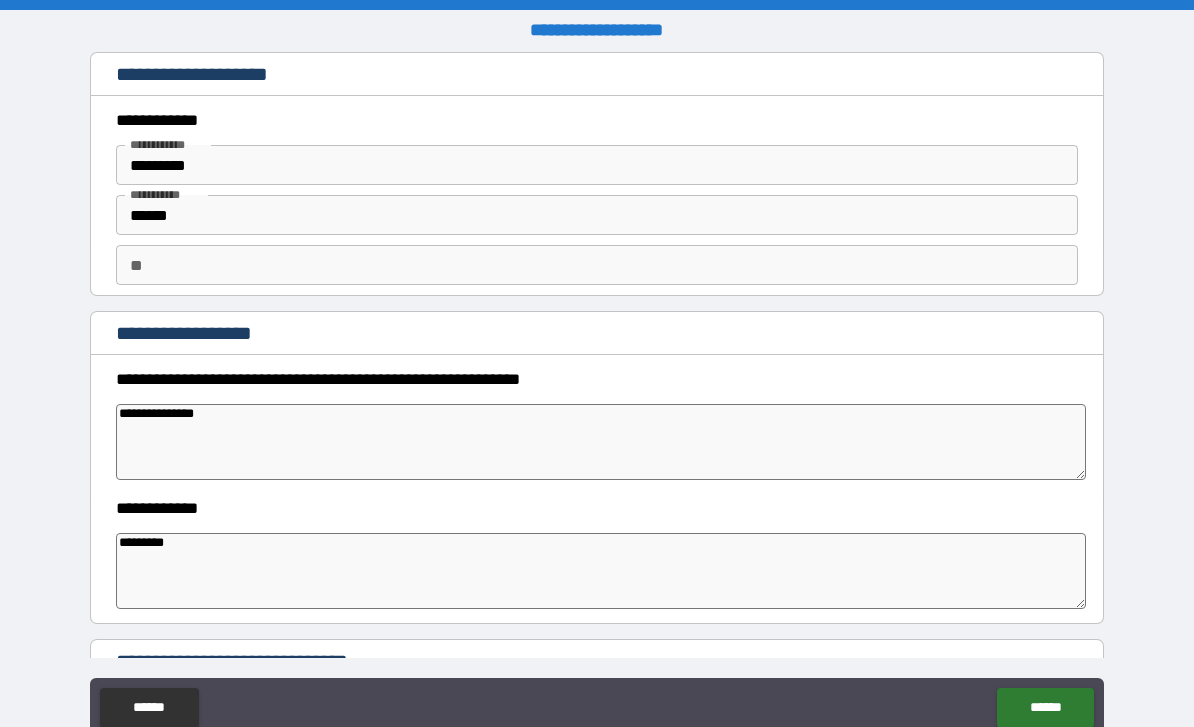 type on "*" 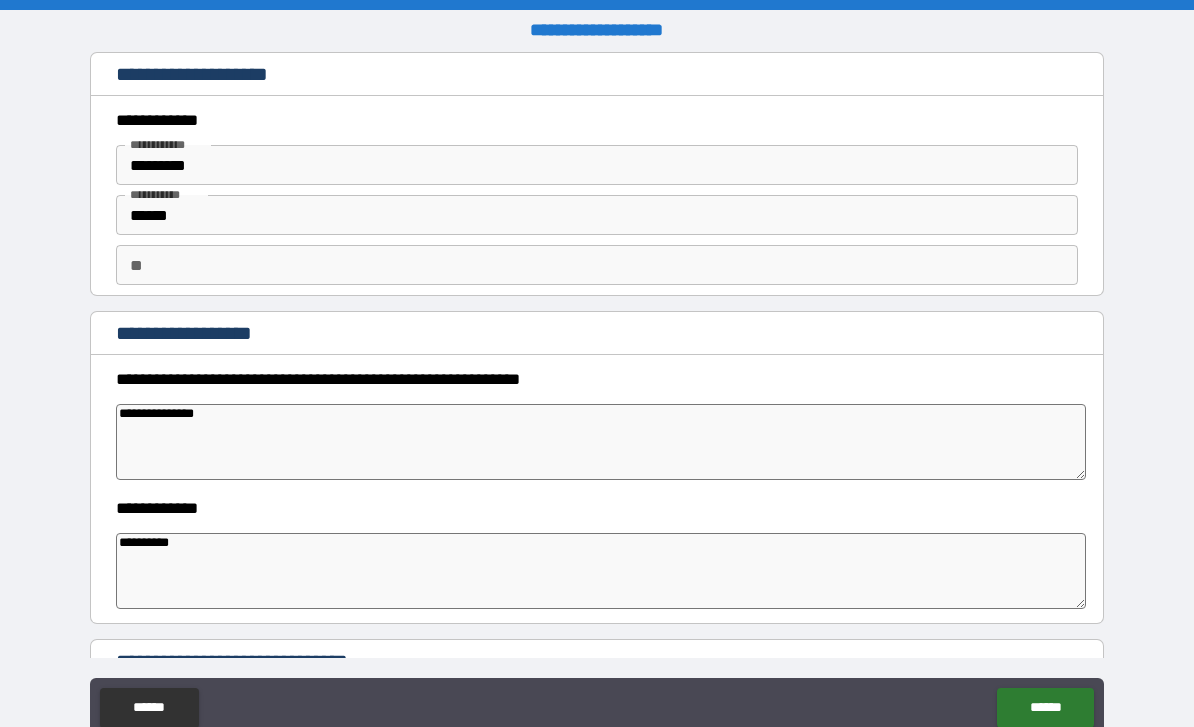 type on "*" 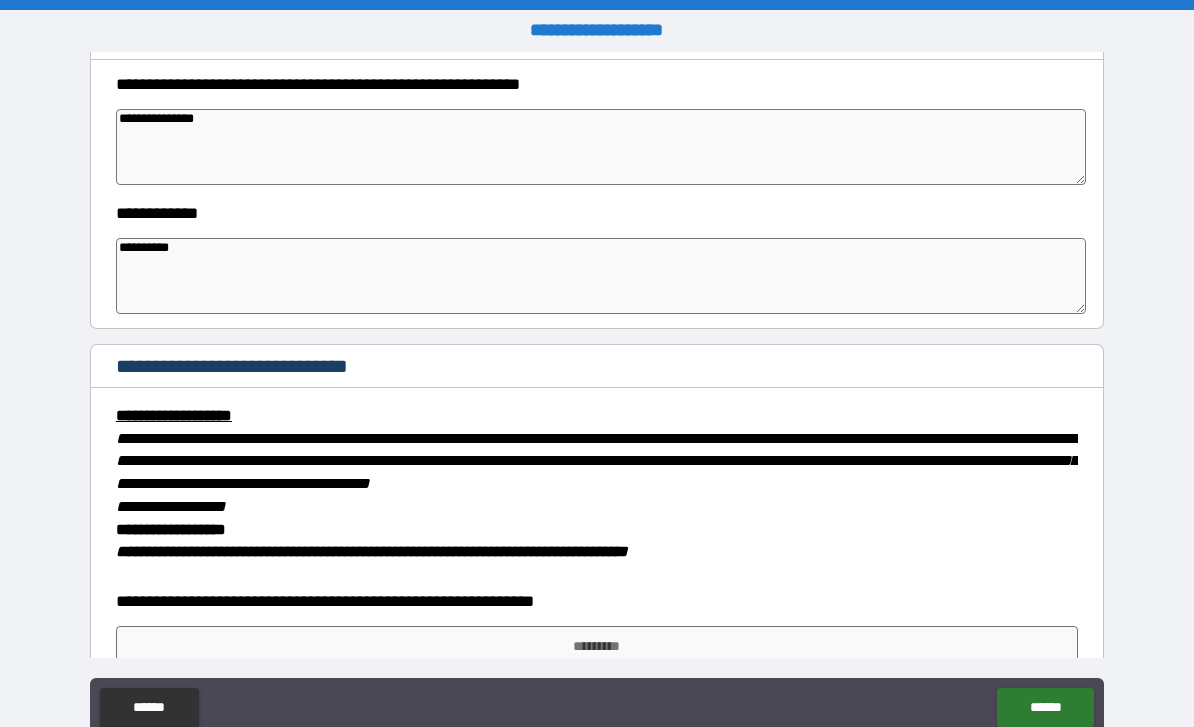 scroll, scrollTop: 296, scrollLeft: 0, axis: vertical 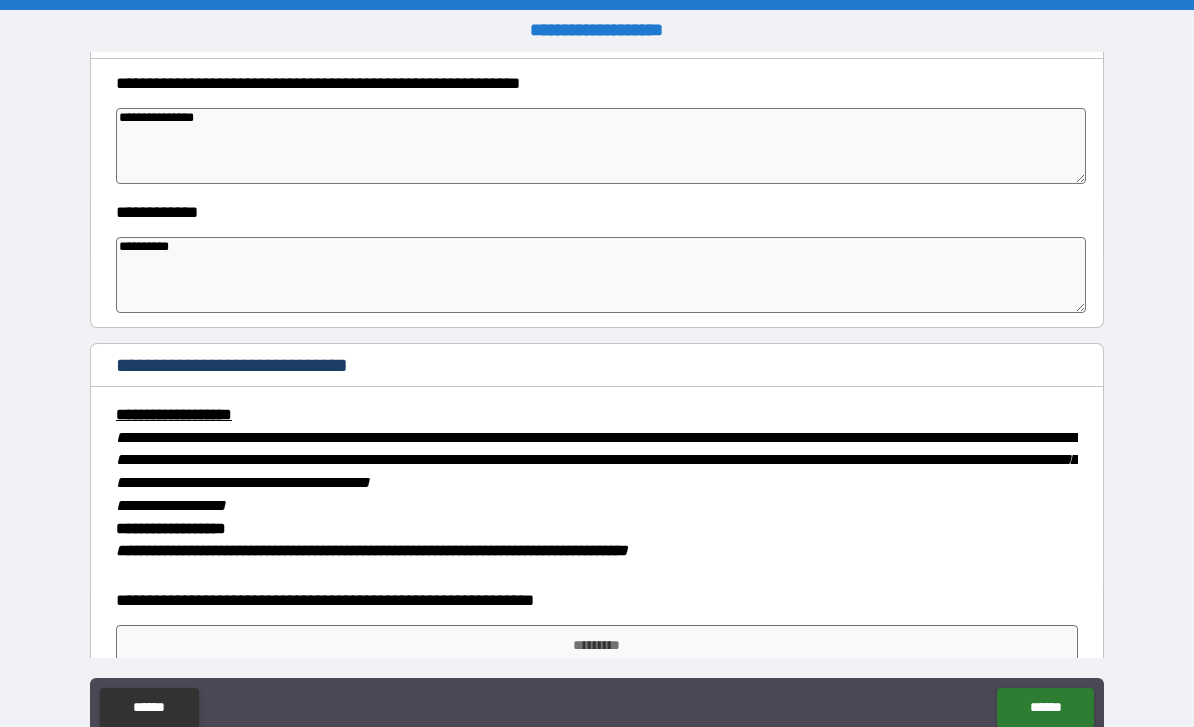 type on "**********" 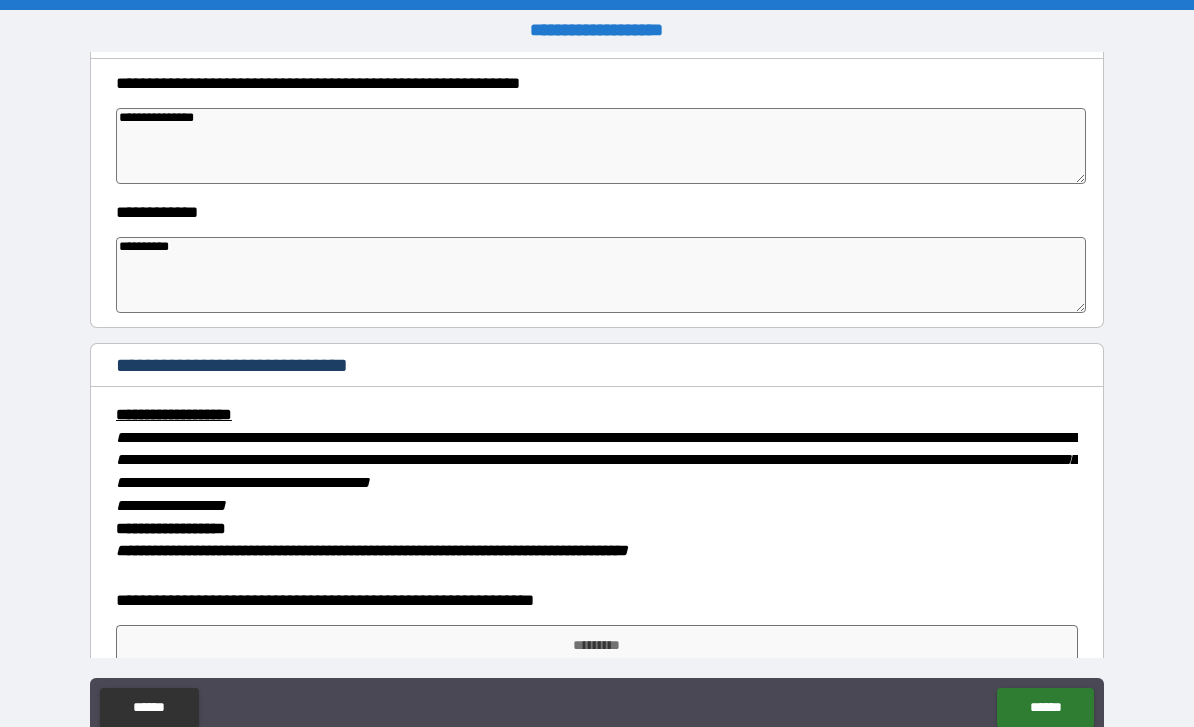 type on "**********" 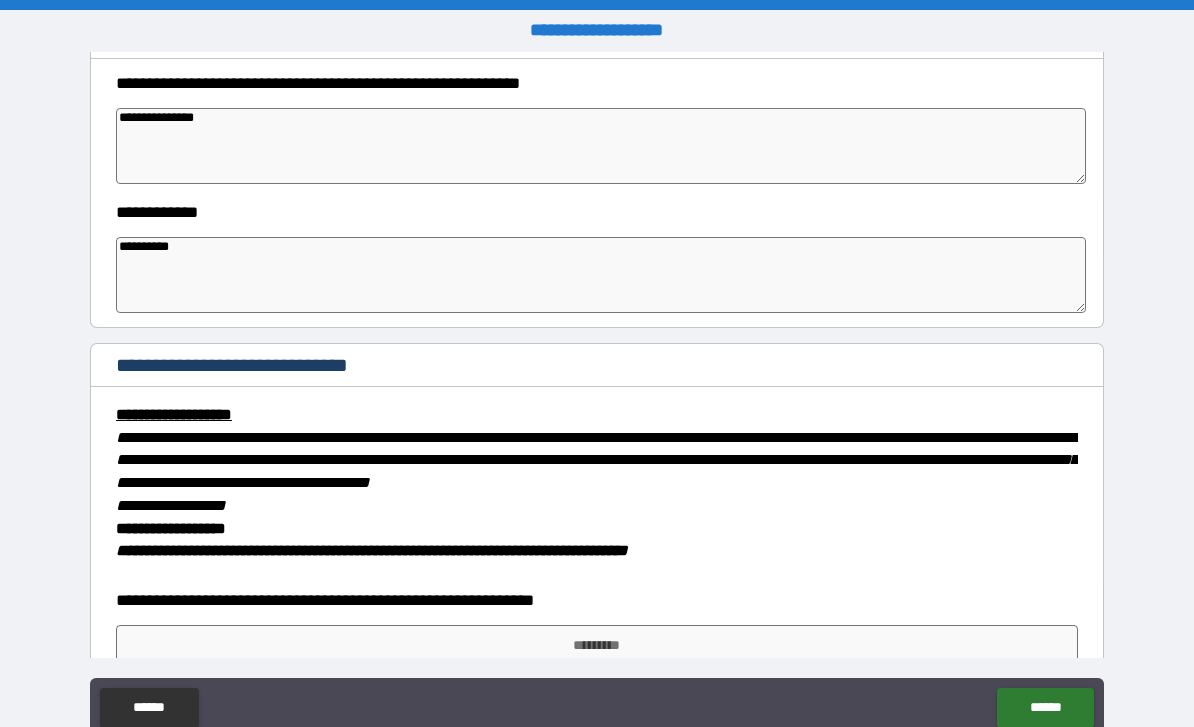 type on "*" 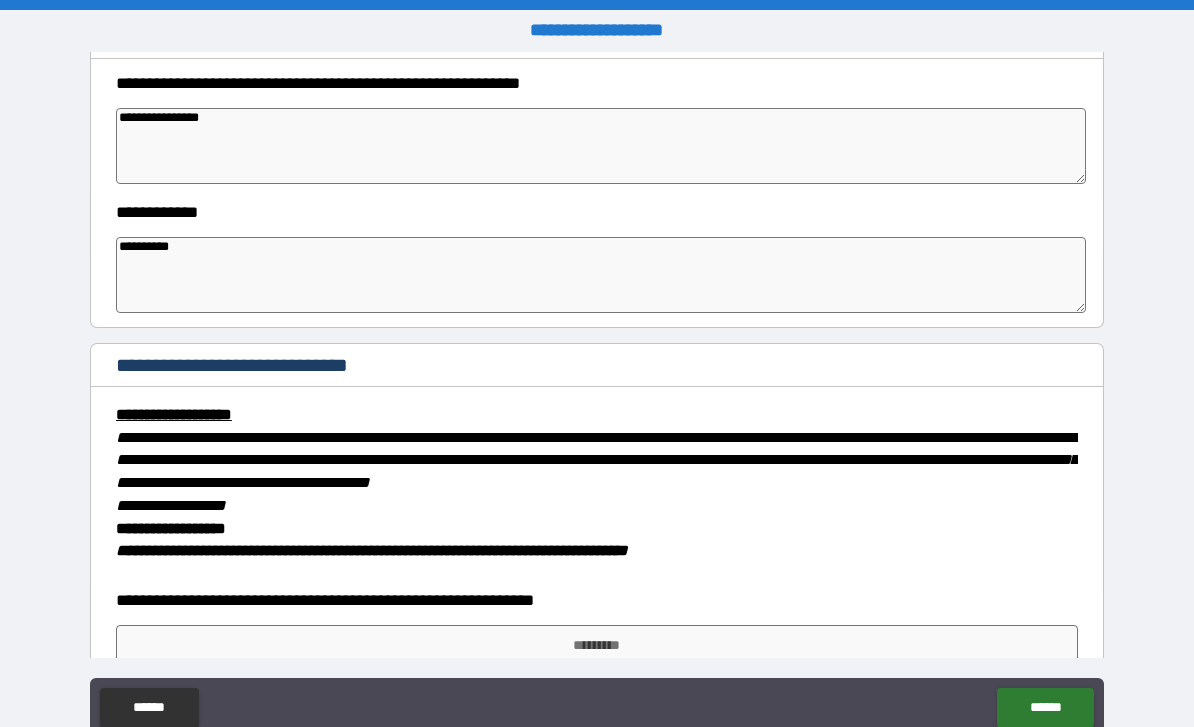 type on "*" 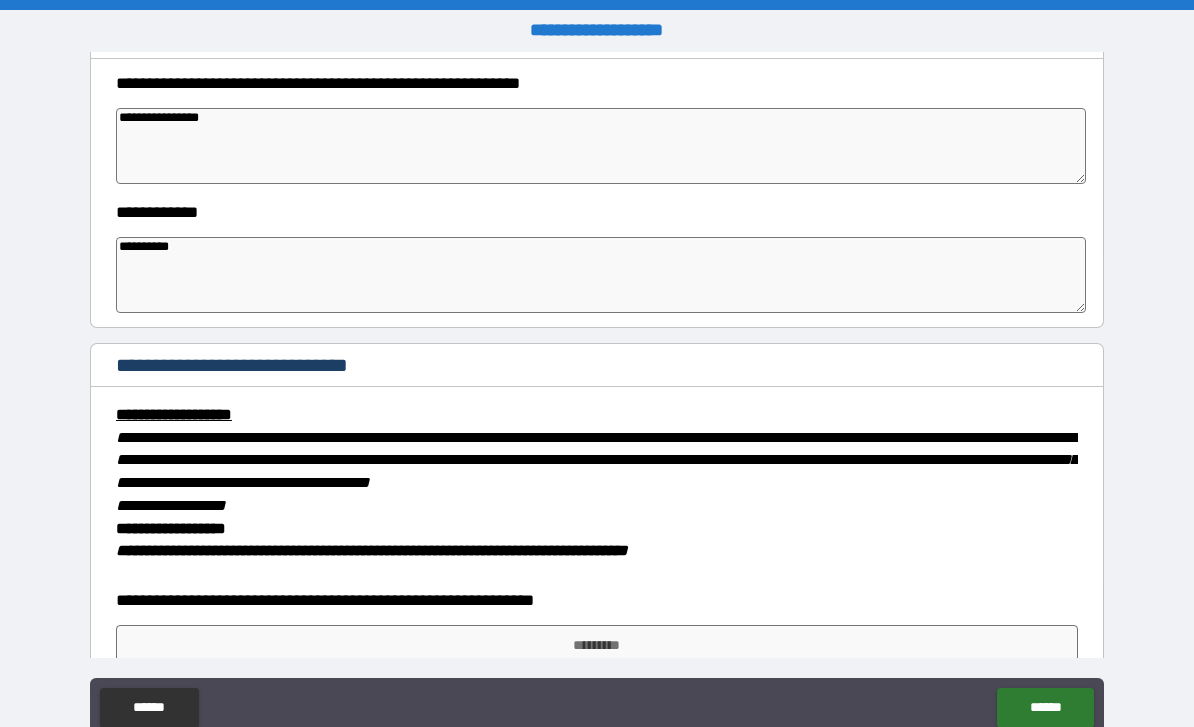 type on "*" 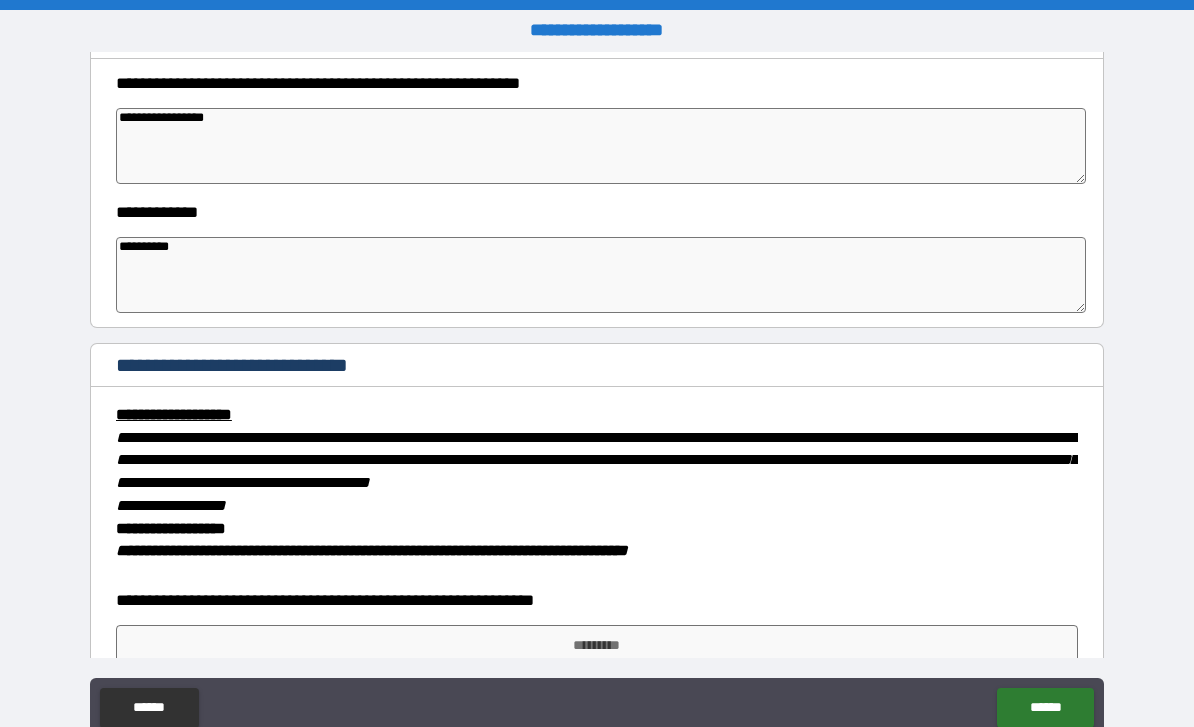 type on "*" 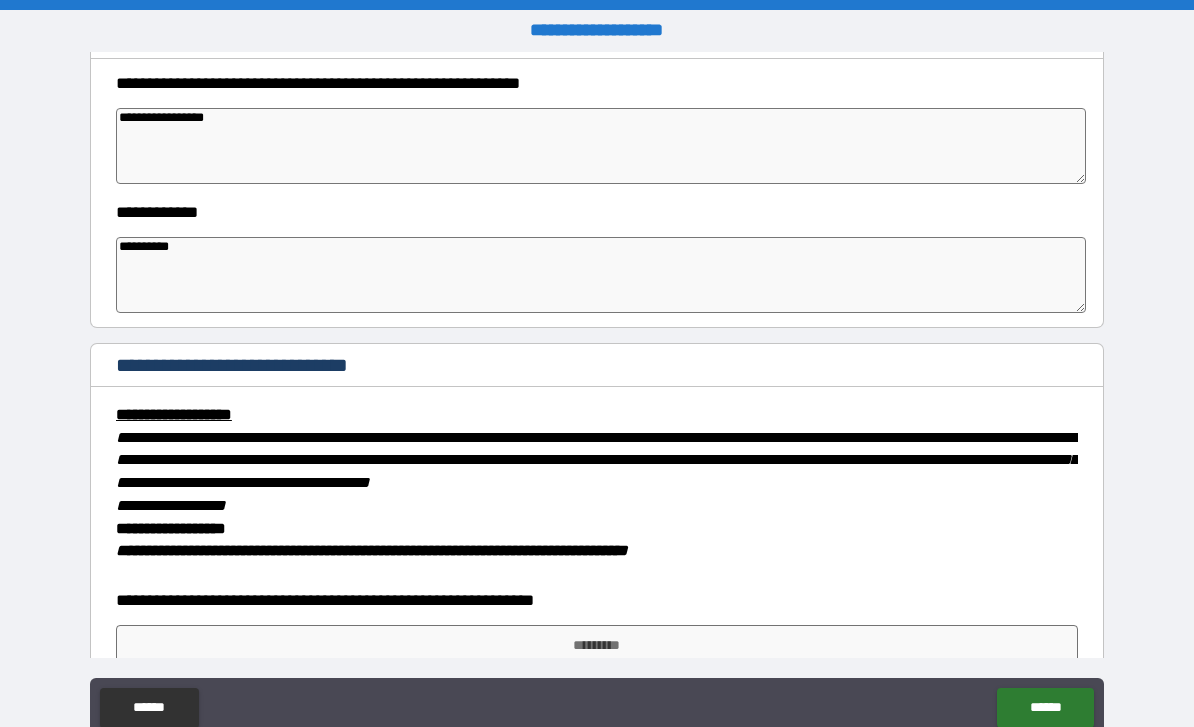 type on "*" 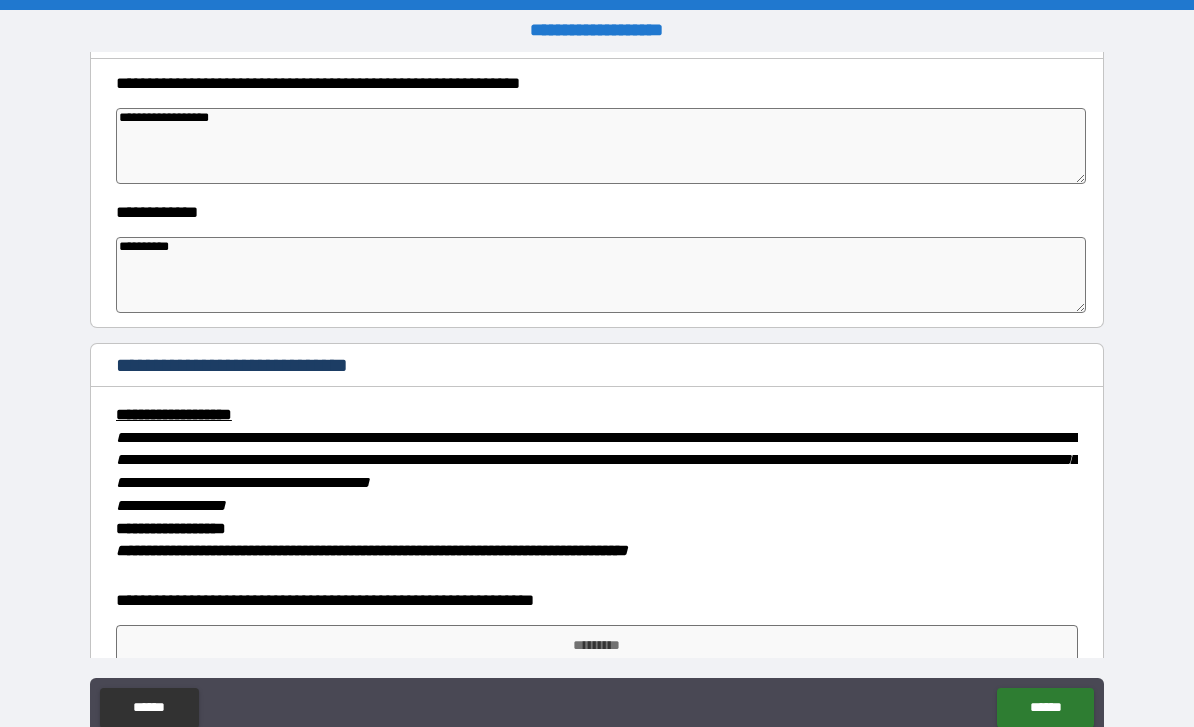 type on "**********" 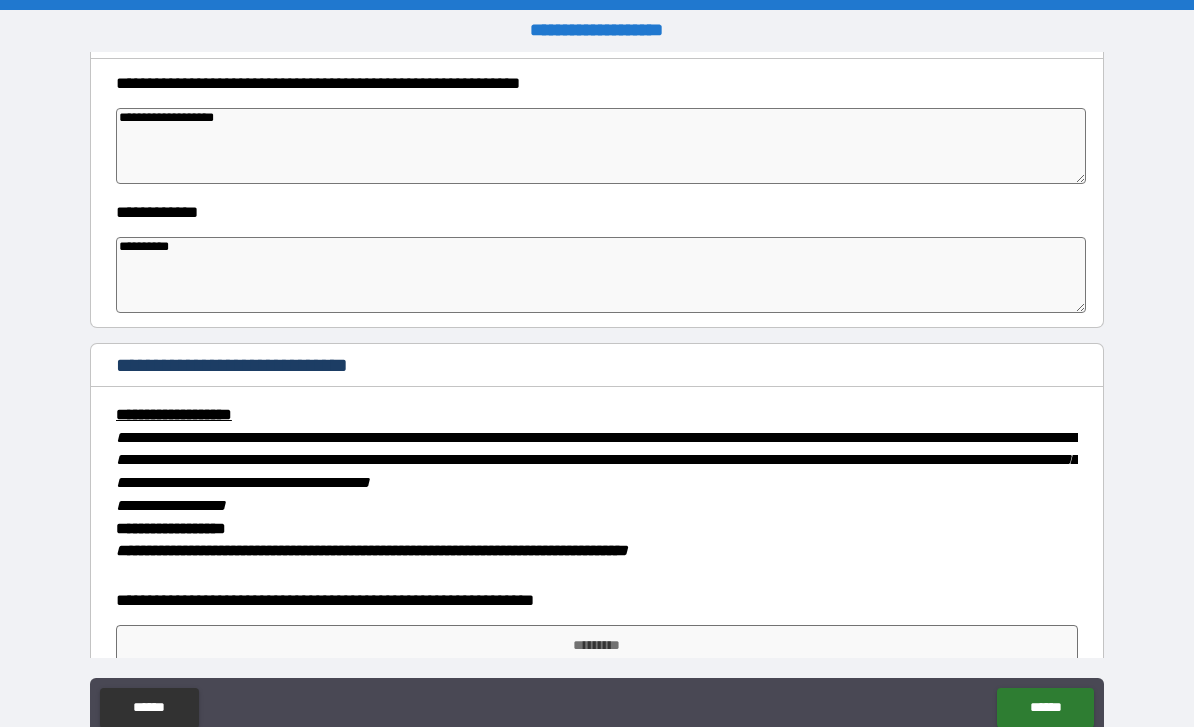 type on "*" 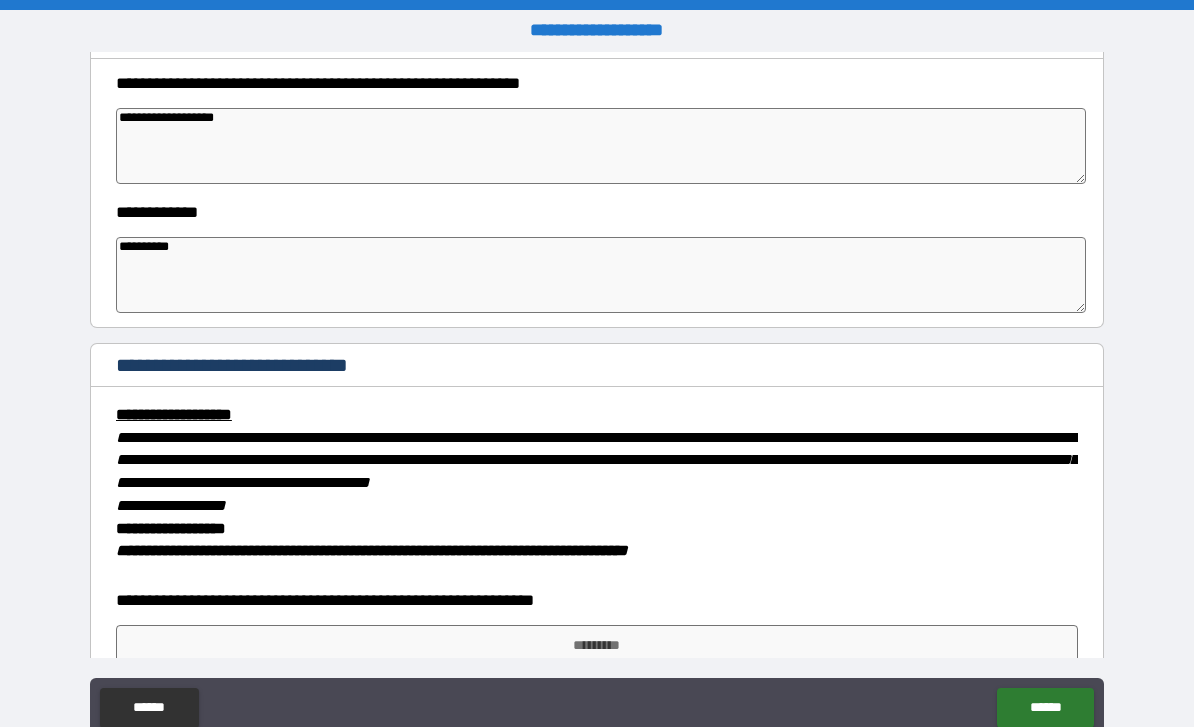 type on "*" 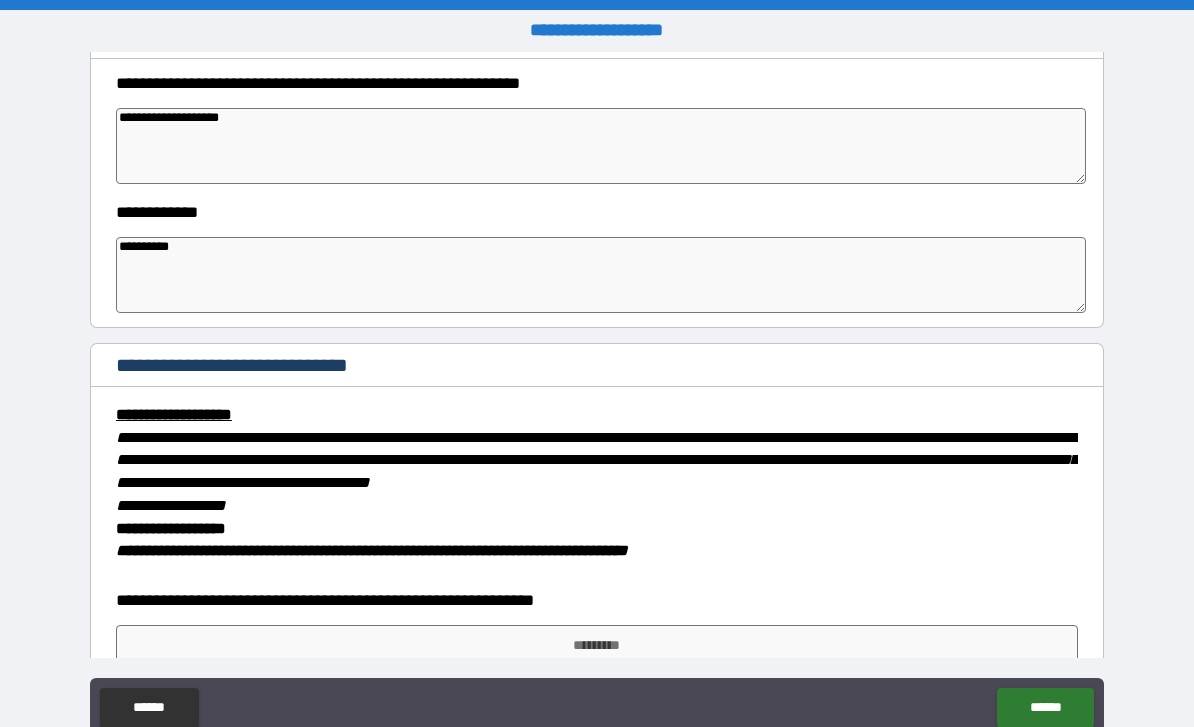 type on "*" 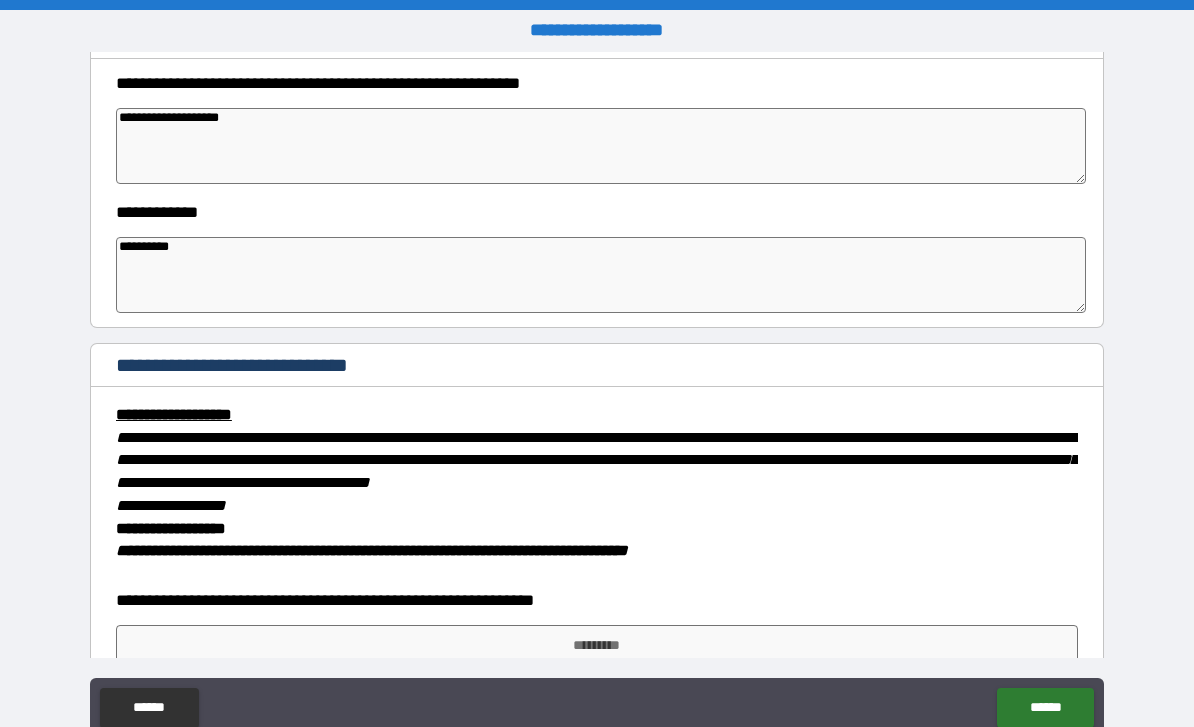 type on "*" 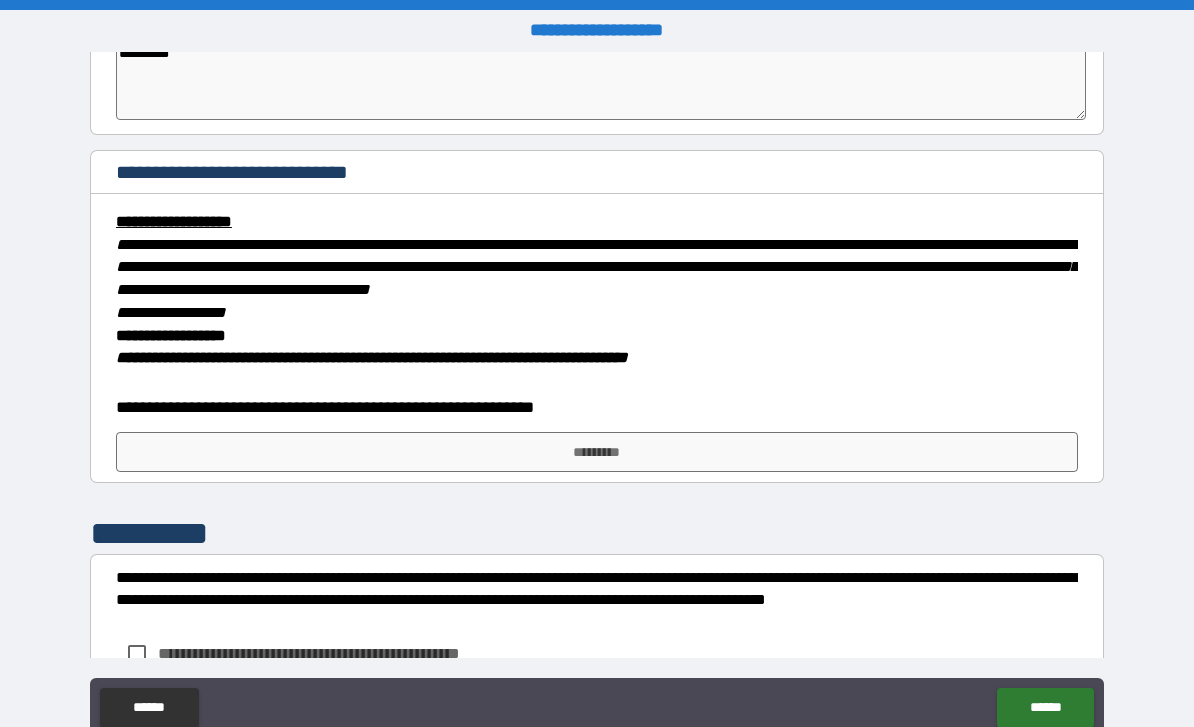 scroll, scrollTop: 527, scrollLeft: 0, axis: vertical 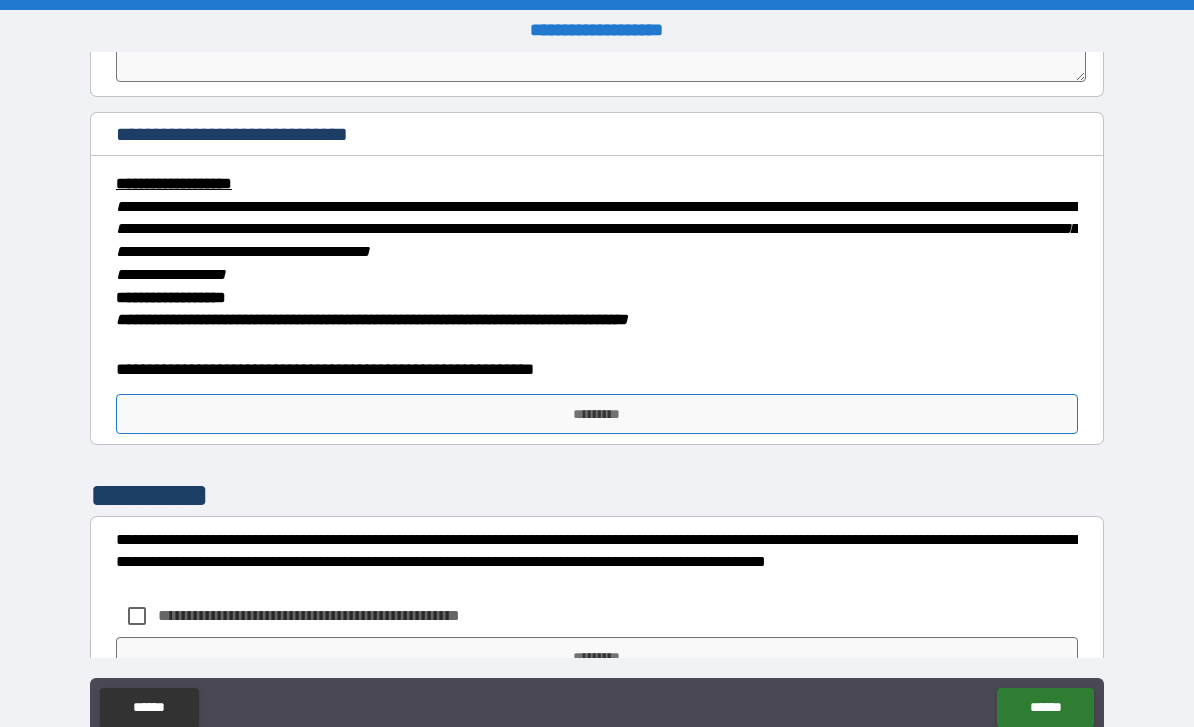 type on "**********" 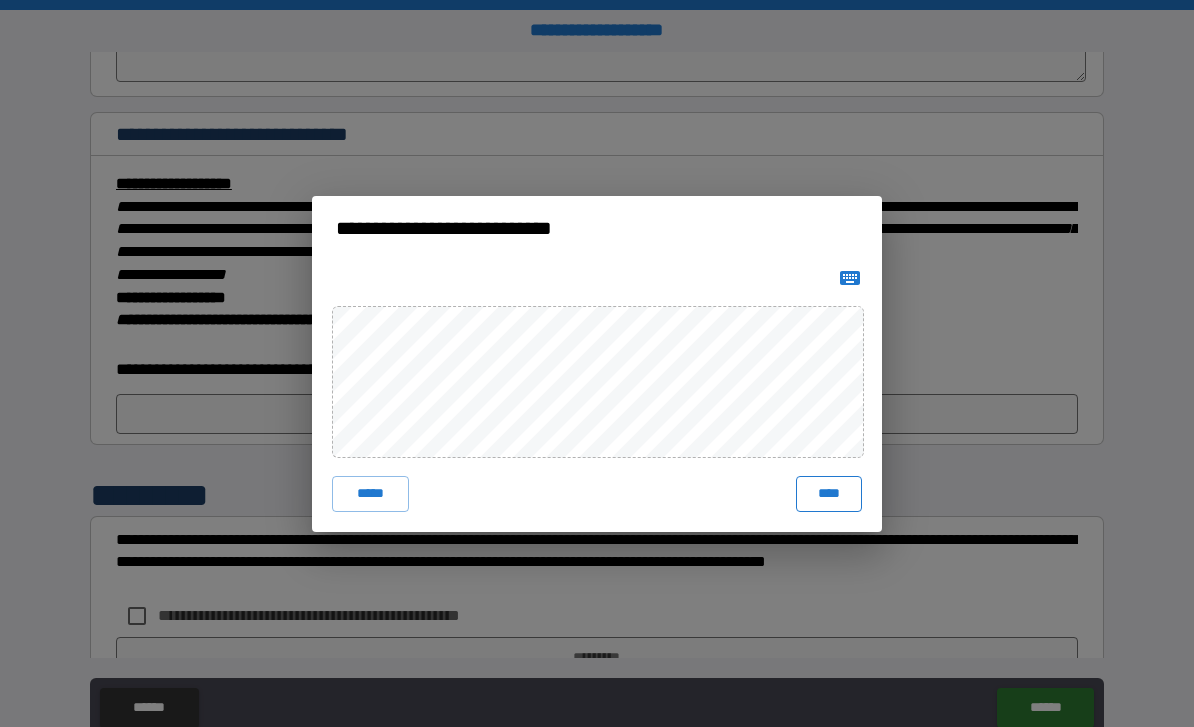 click on "****" at bounding box center [829, 494] 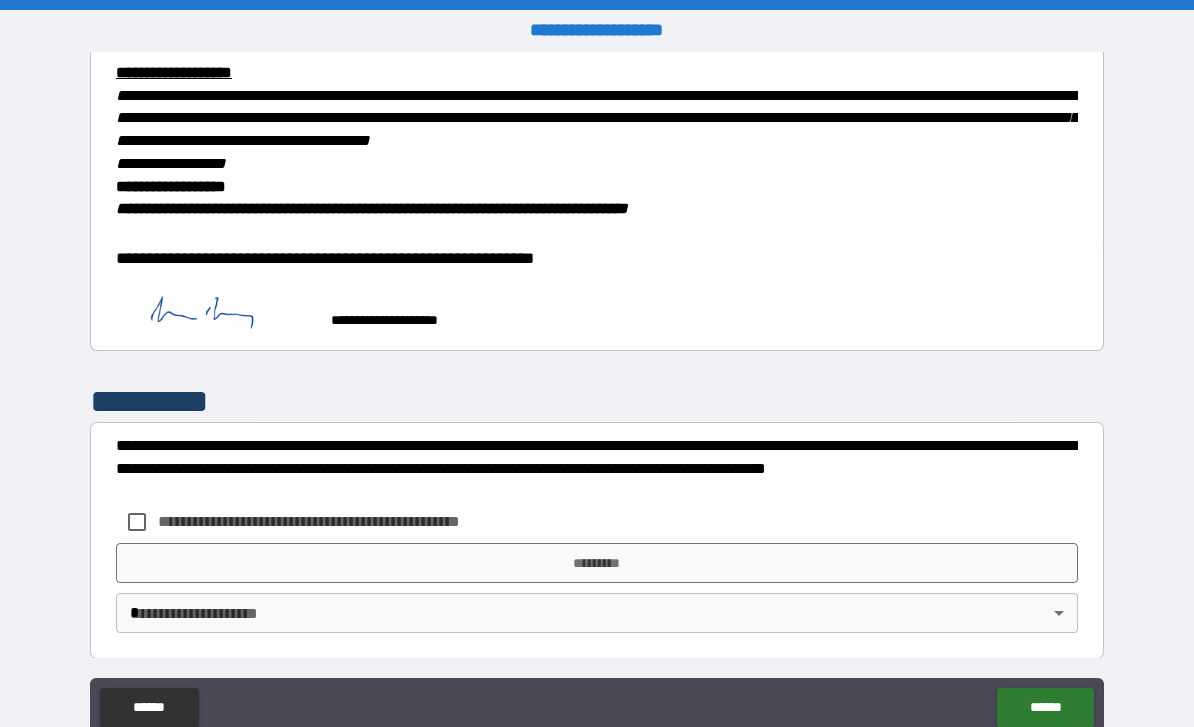 type on "*" 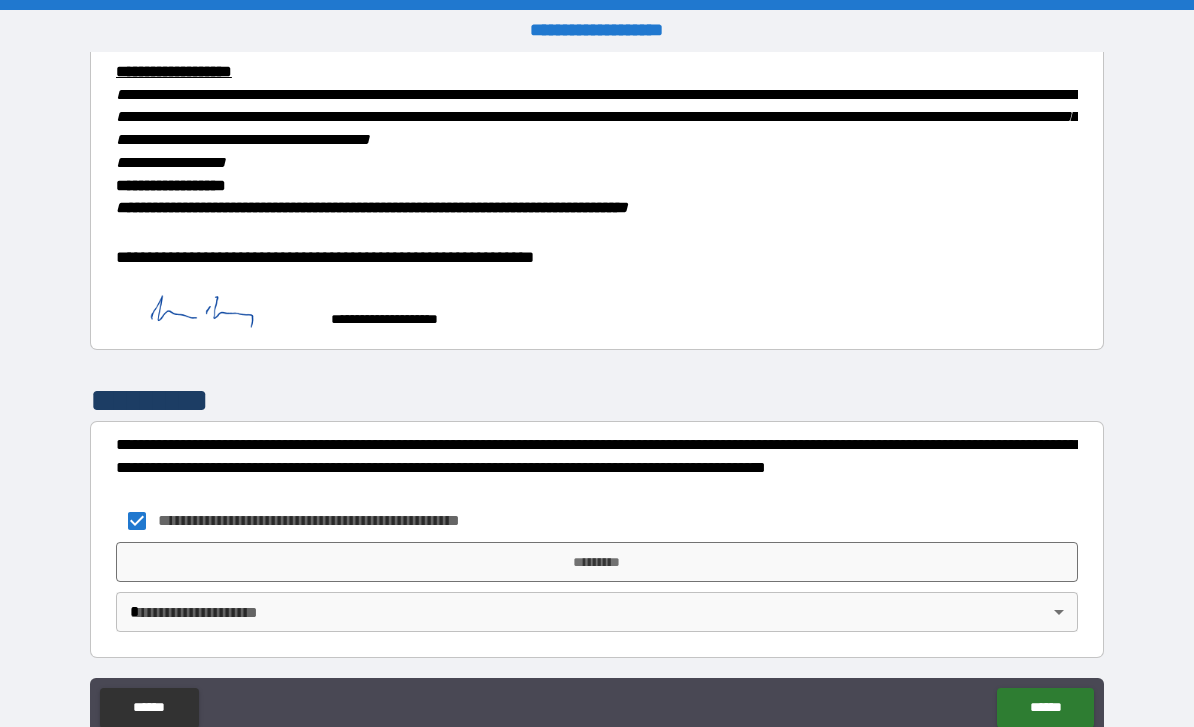 scroll, scrollTop: 638, scrollLeft: 0, axis: vertical 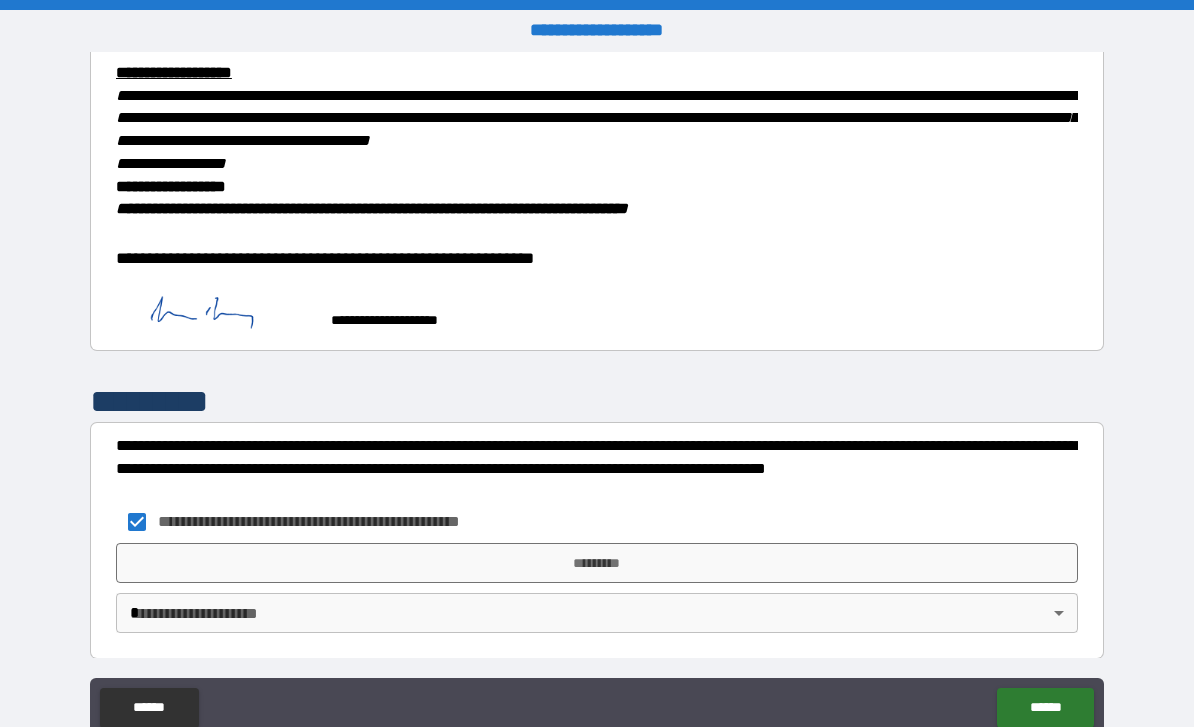 click on "**********" at bounding box center [597, 395] 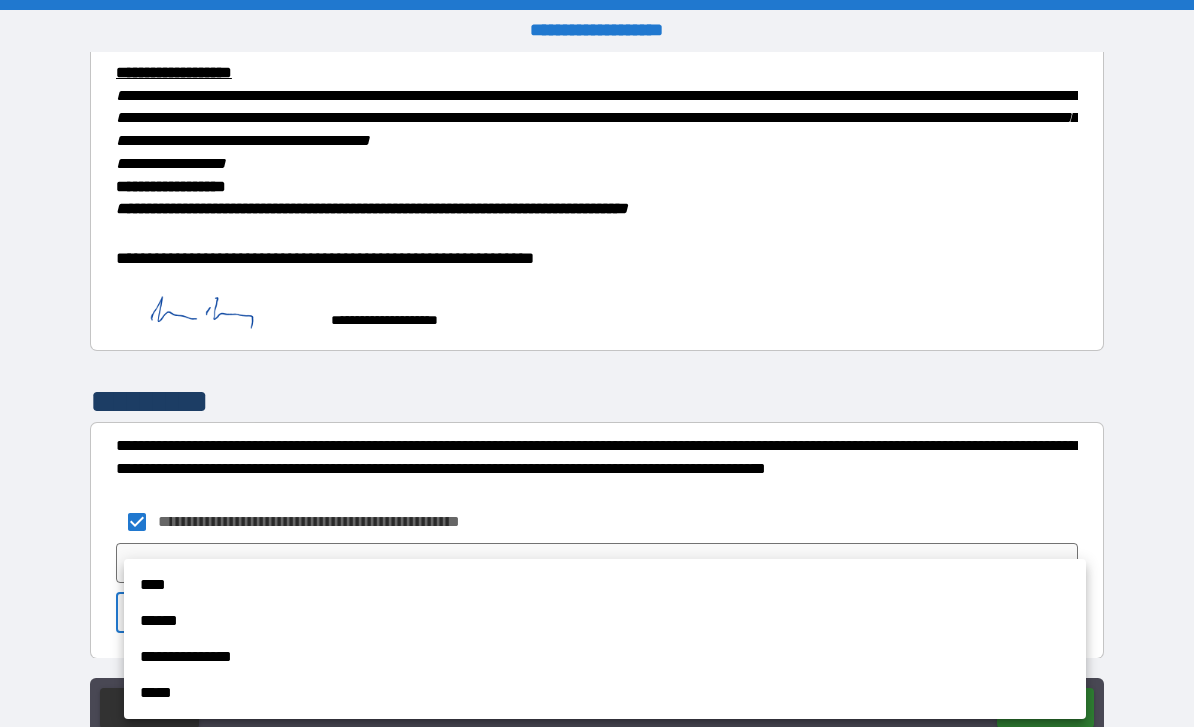 click on "****" at bounding box center (605, 585) 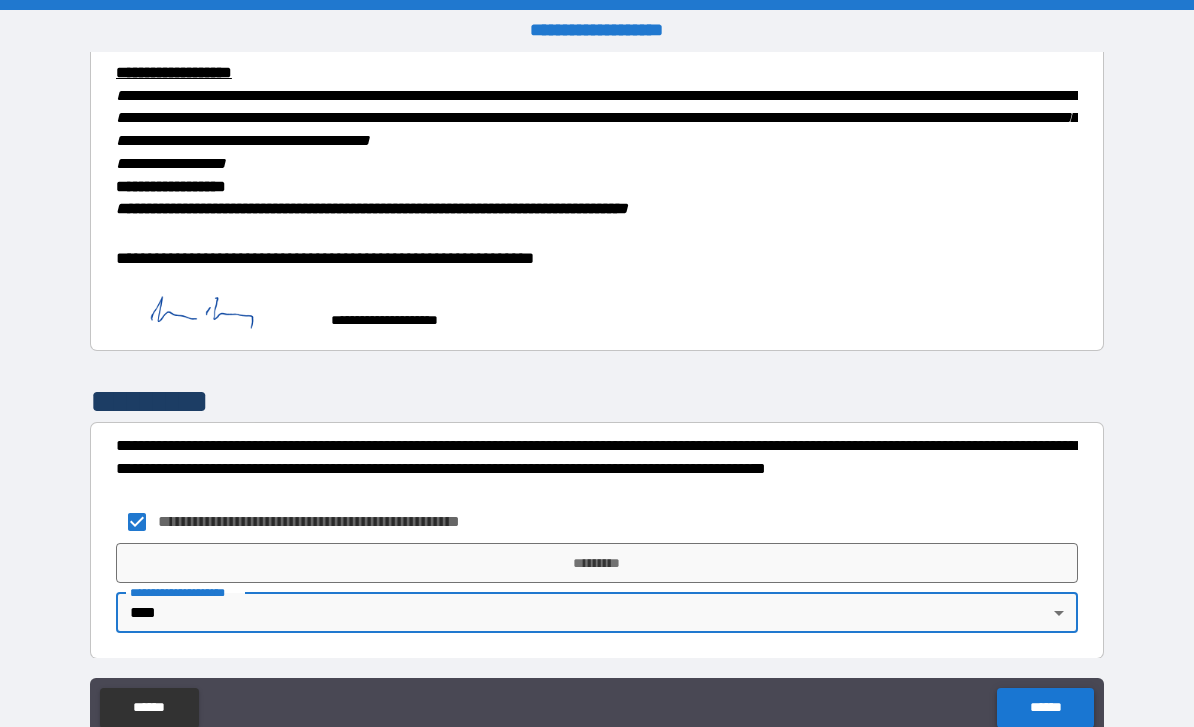 click on "******" at bounding box center [1045, 708] 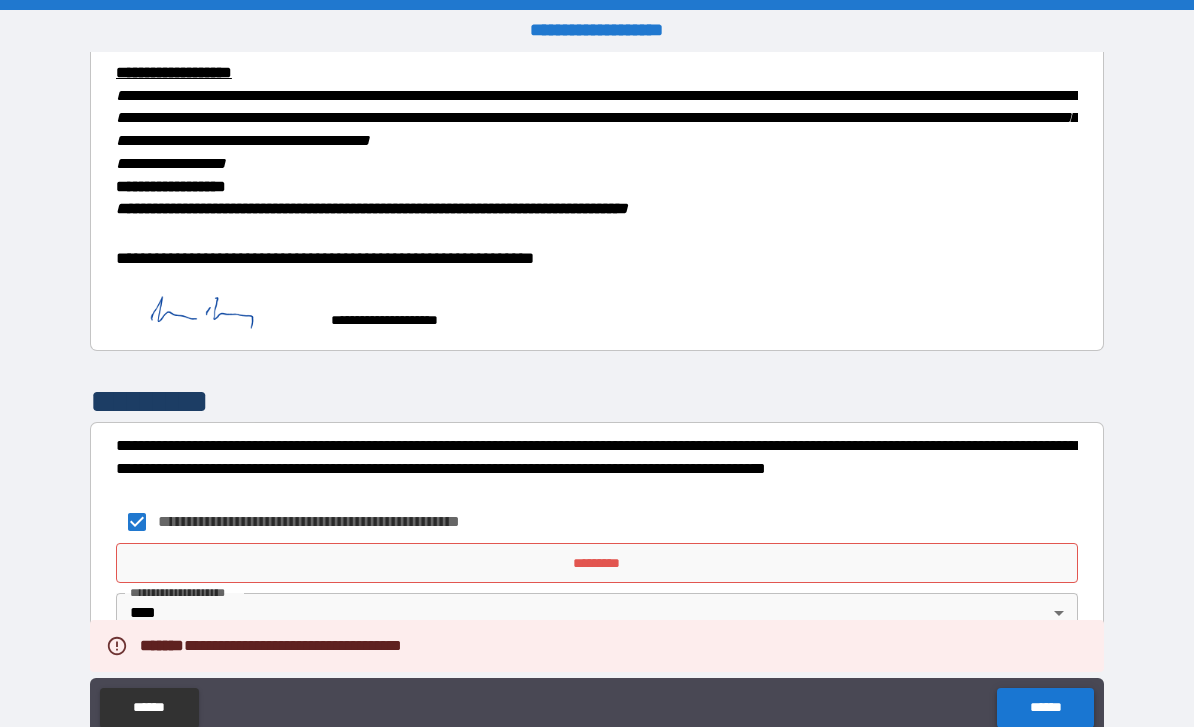 type on "*" 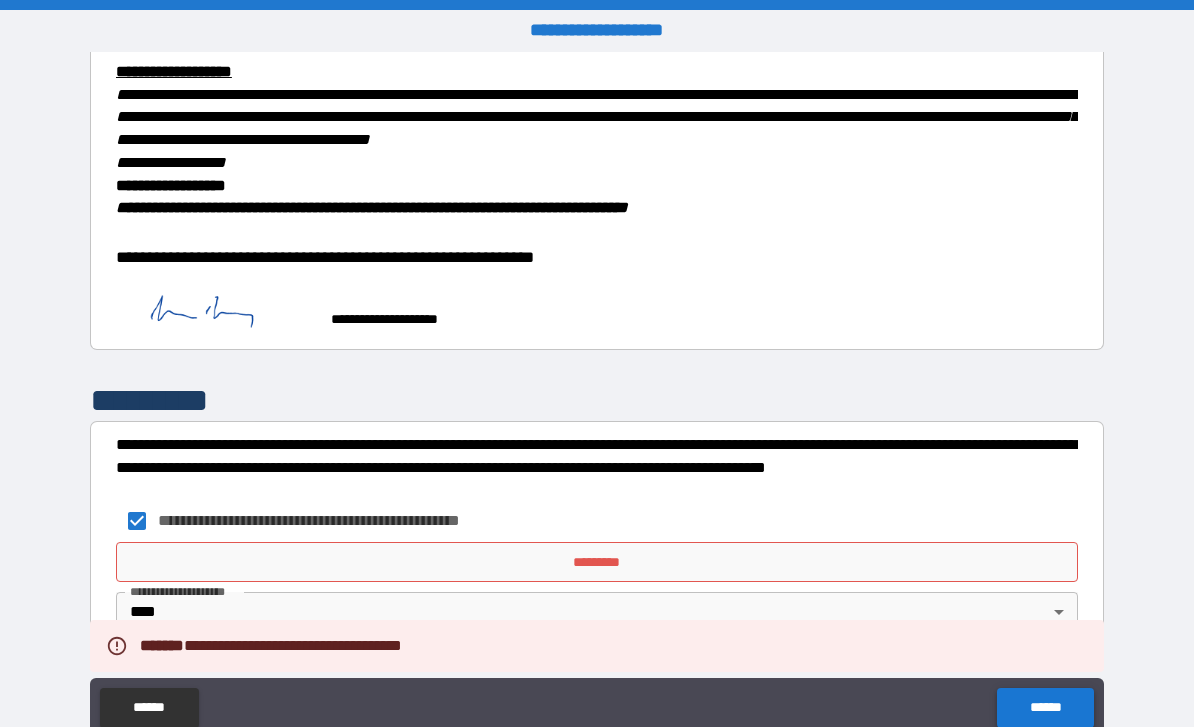 scroll, scrollTop: 638, scrollLeft: 0, axis: vertical 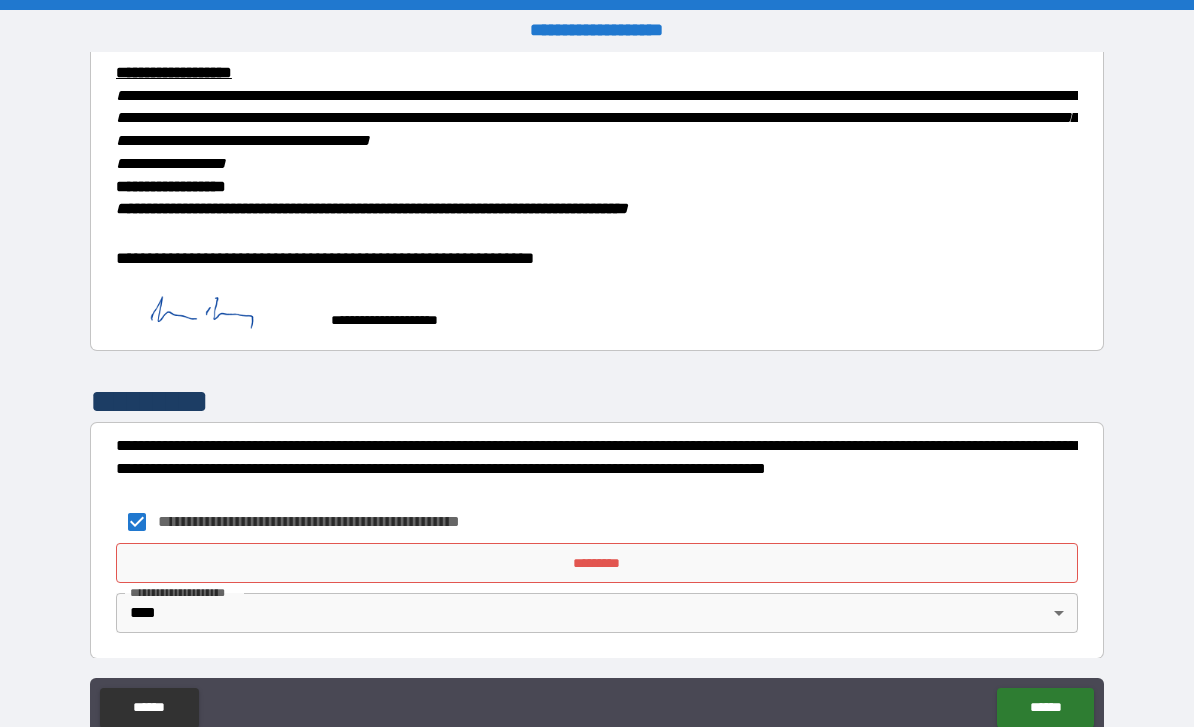 click on "*********" at bounding box center [597, 563] 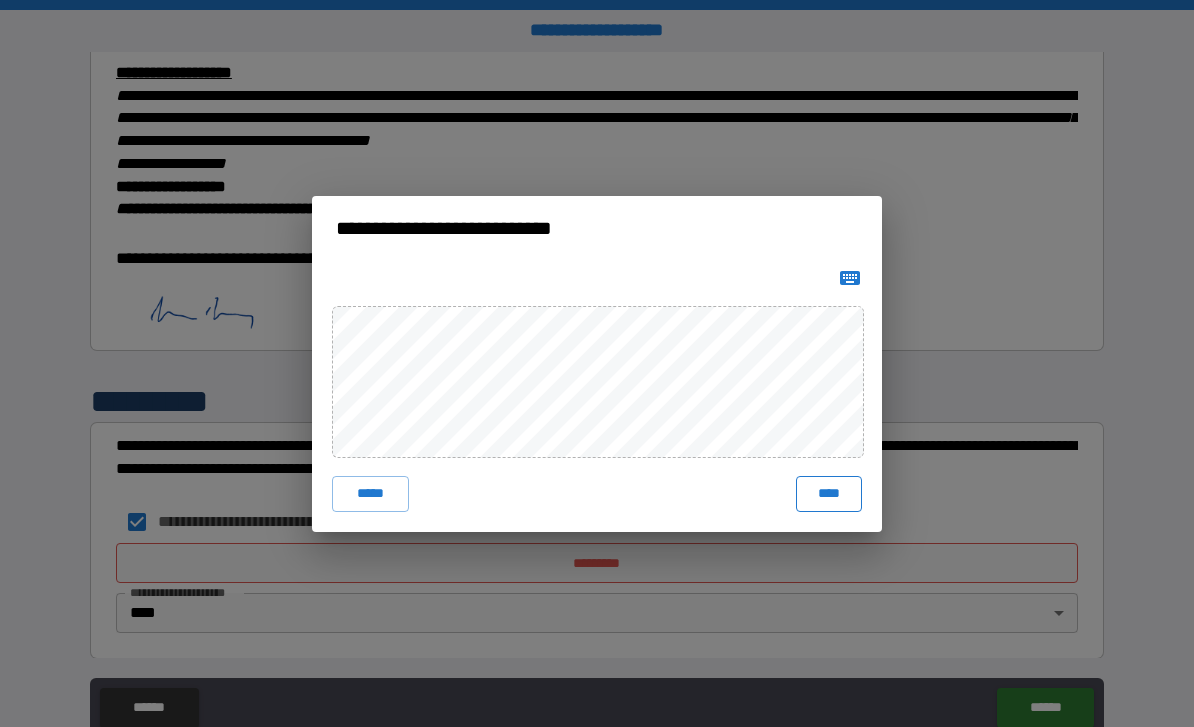 click on "****" at bounding box center [829, 494] 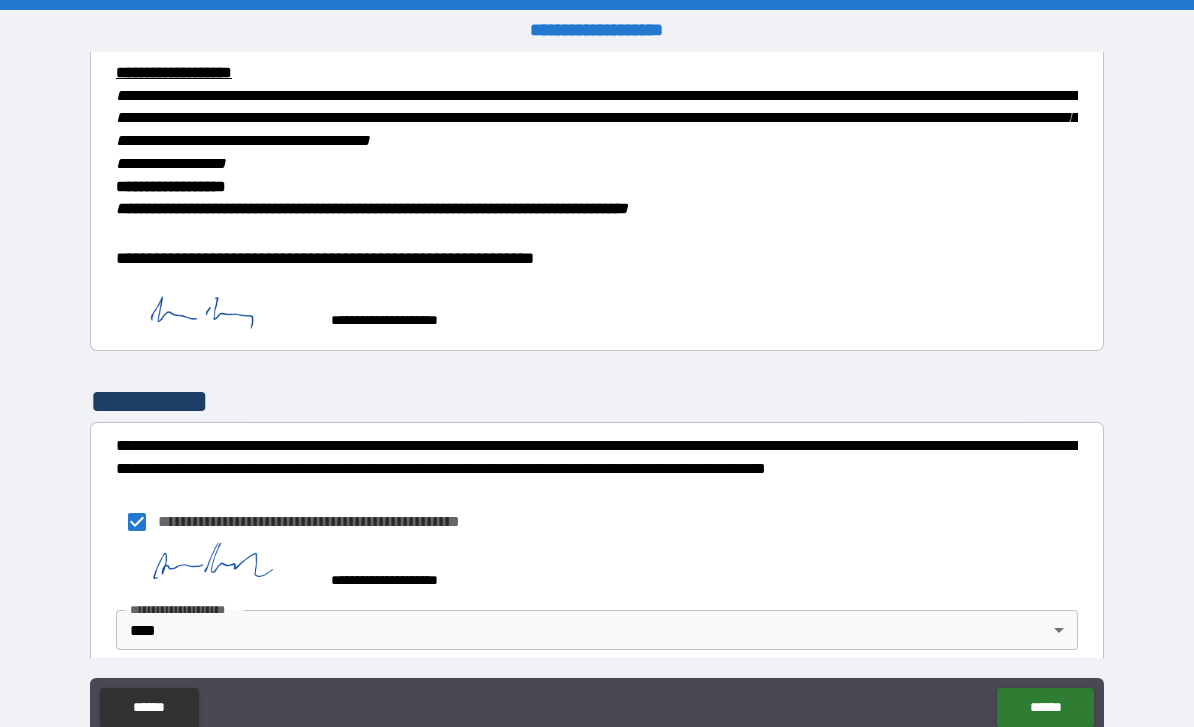 scroll, scrollTop: 628, scrollLeft: 0, axis: vertical 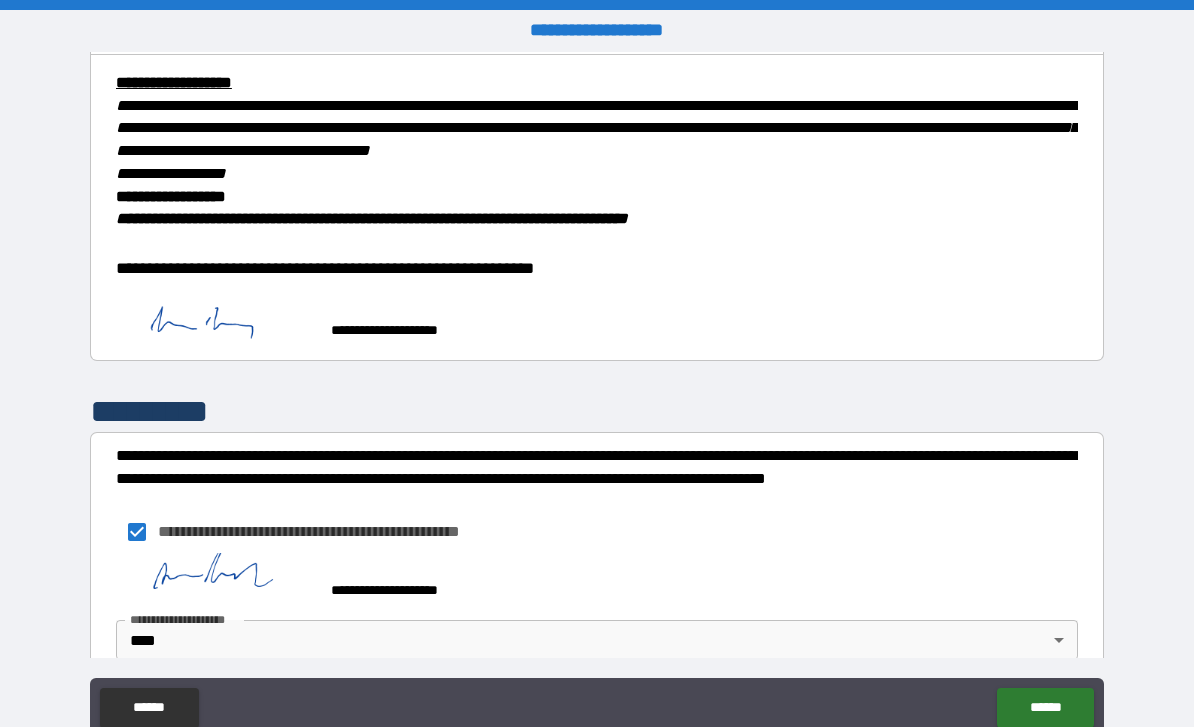 type on "*" 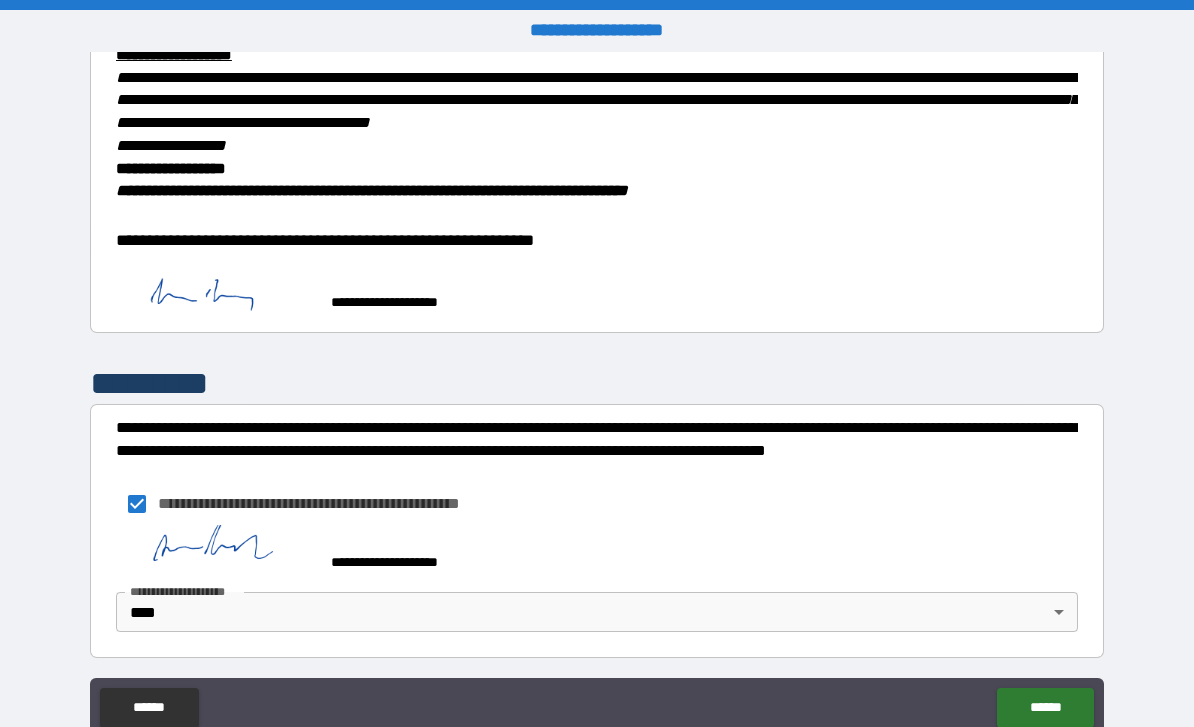 scroll, scrollTop: 655, scrollLeft: 0, axis: vertical 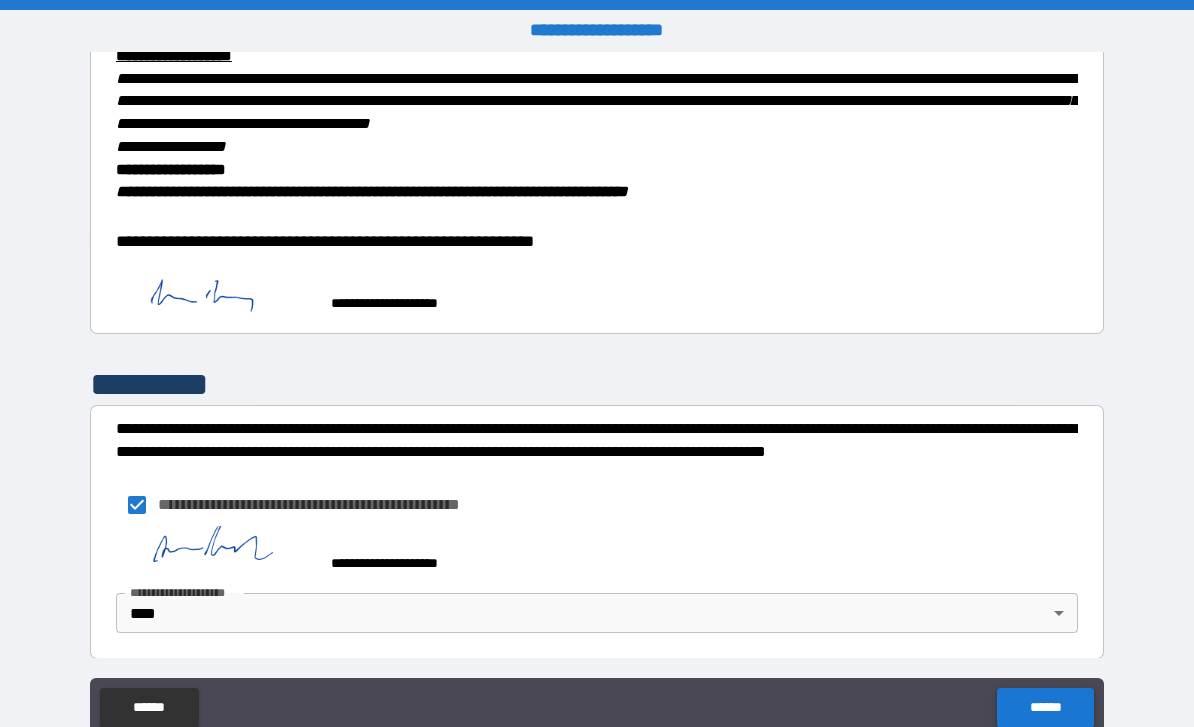 click on "******" at bounding box center (1045, 708) 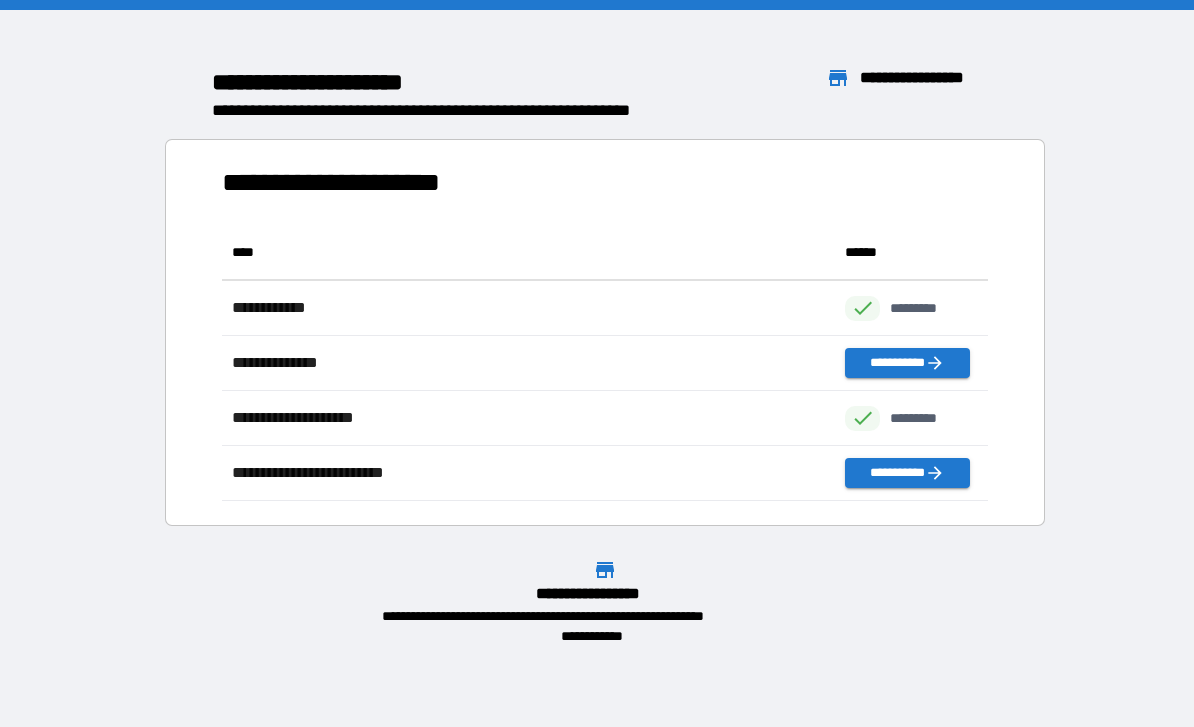 scroll, scrollTop: 1, scrollLeft: 1, axis: both 